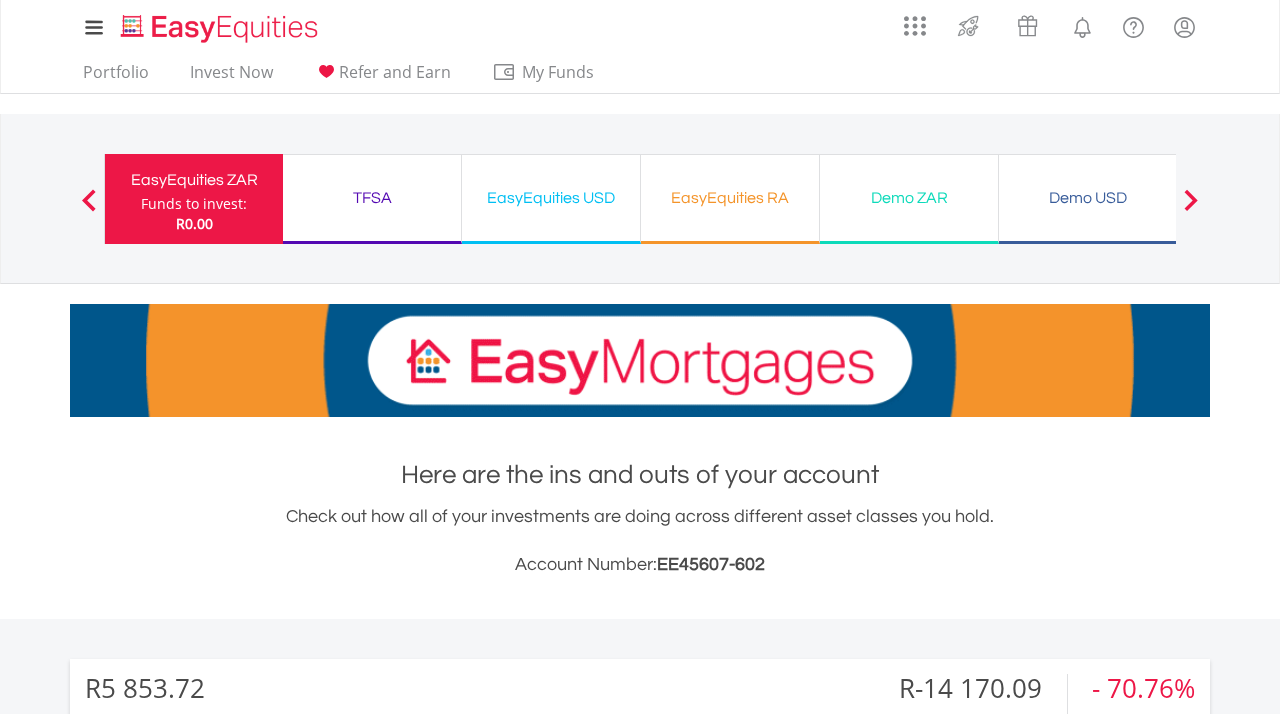 scroll, scrollTop: 0, scrollLeft: 0, axis: both 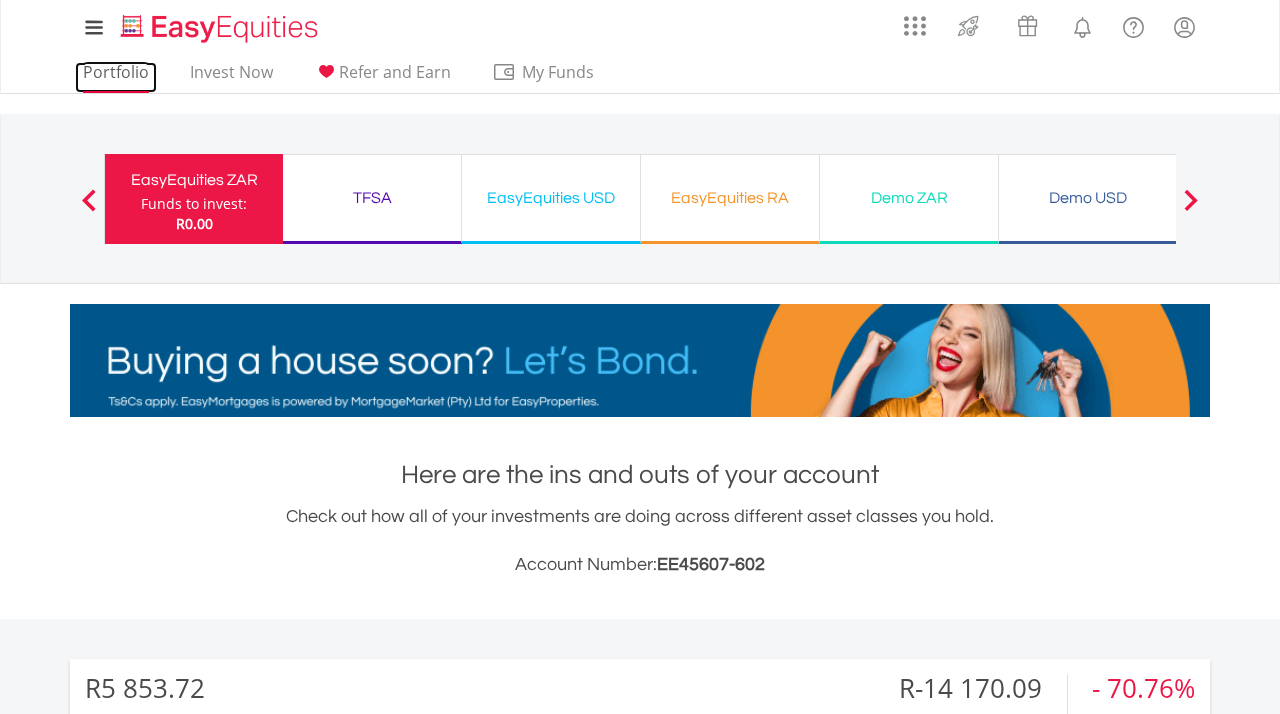 click on "Portfolio" at bounding box center (116, 77) 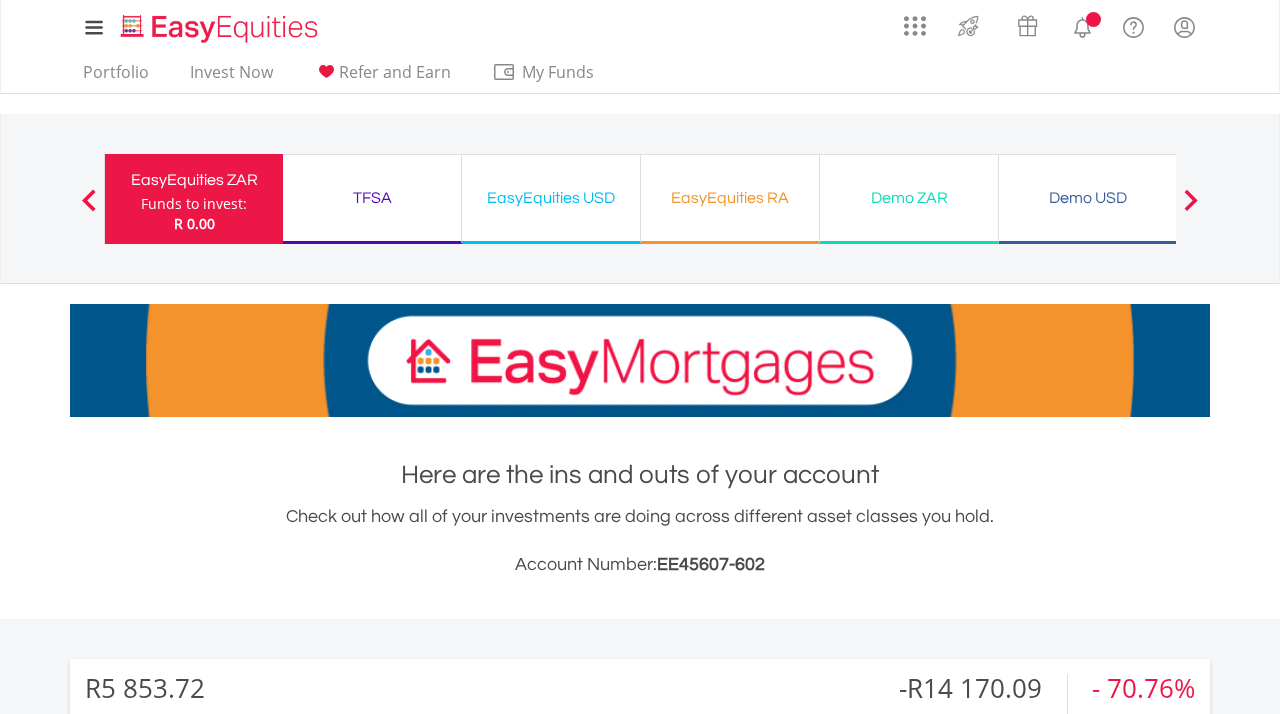 scroll, scrollTop: 865, scrollLeft: 0, axis: vertical 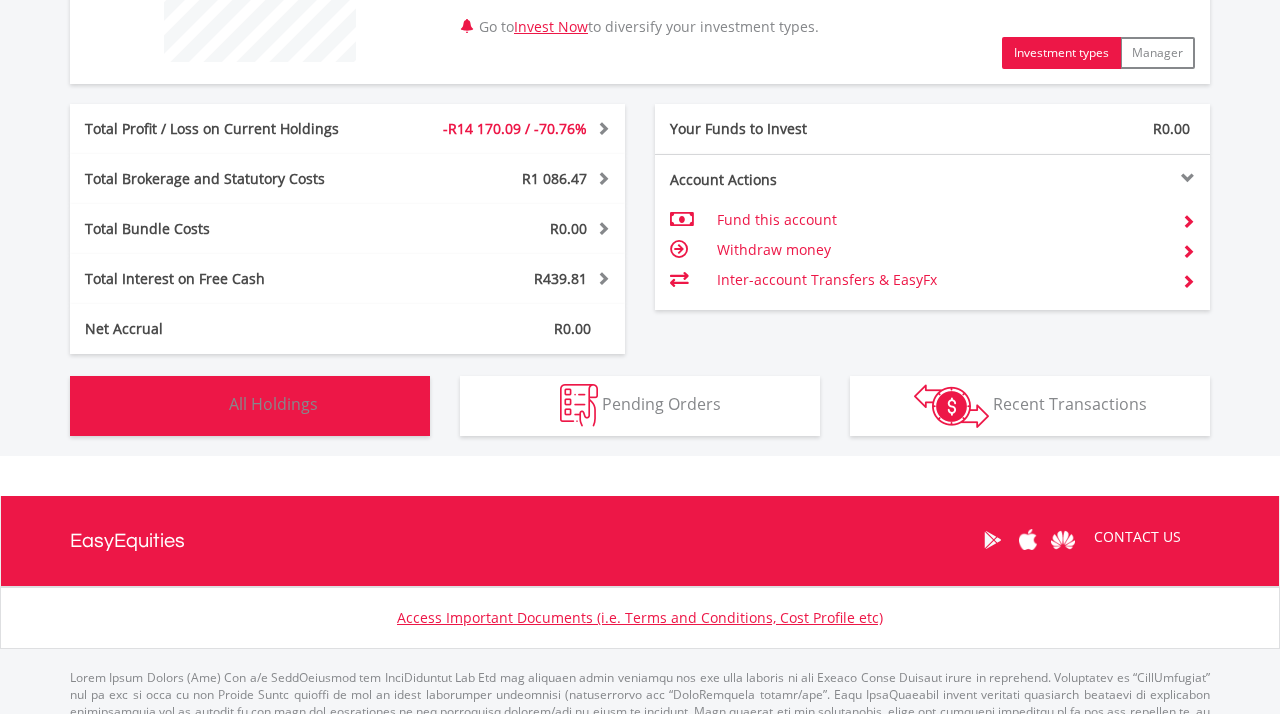 click on "Holdings
All Holdings" at bounding box center (250, 406) 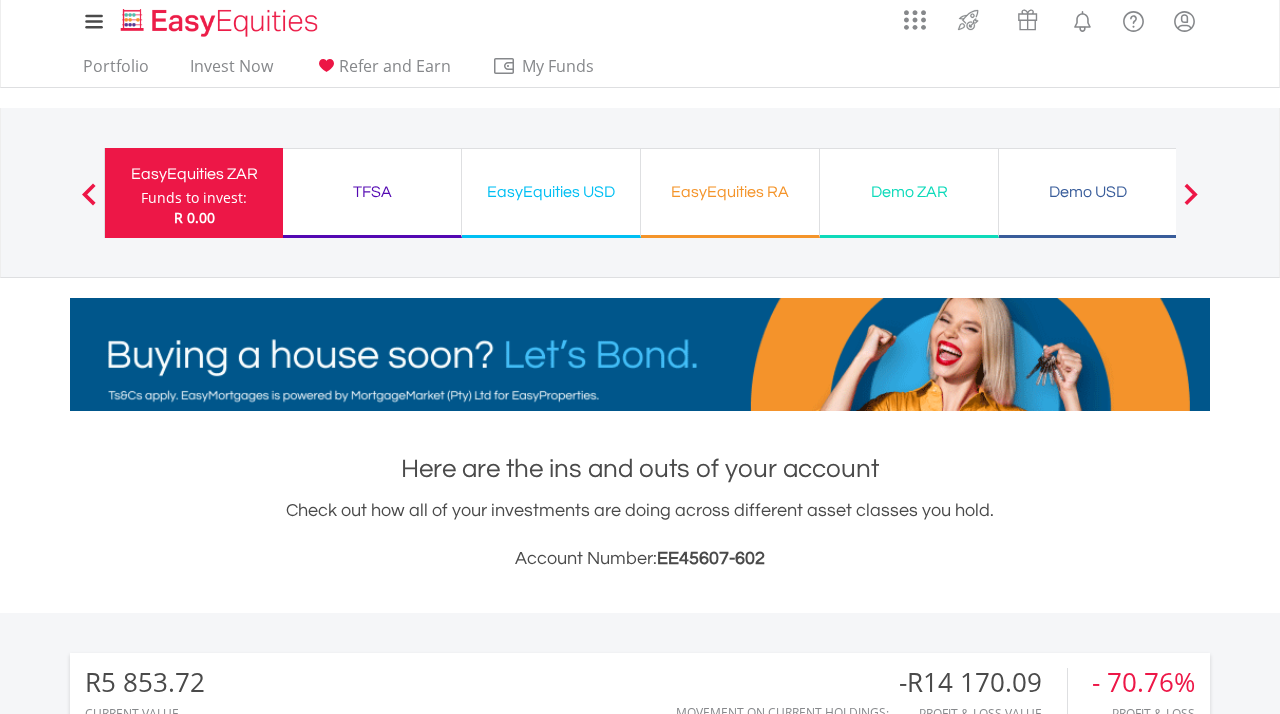 scroll, scrollTop: 0, scrollLeft: 0, axis: both 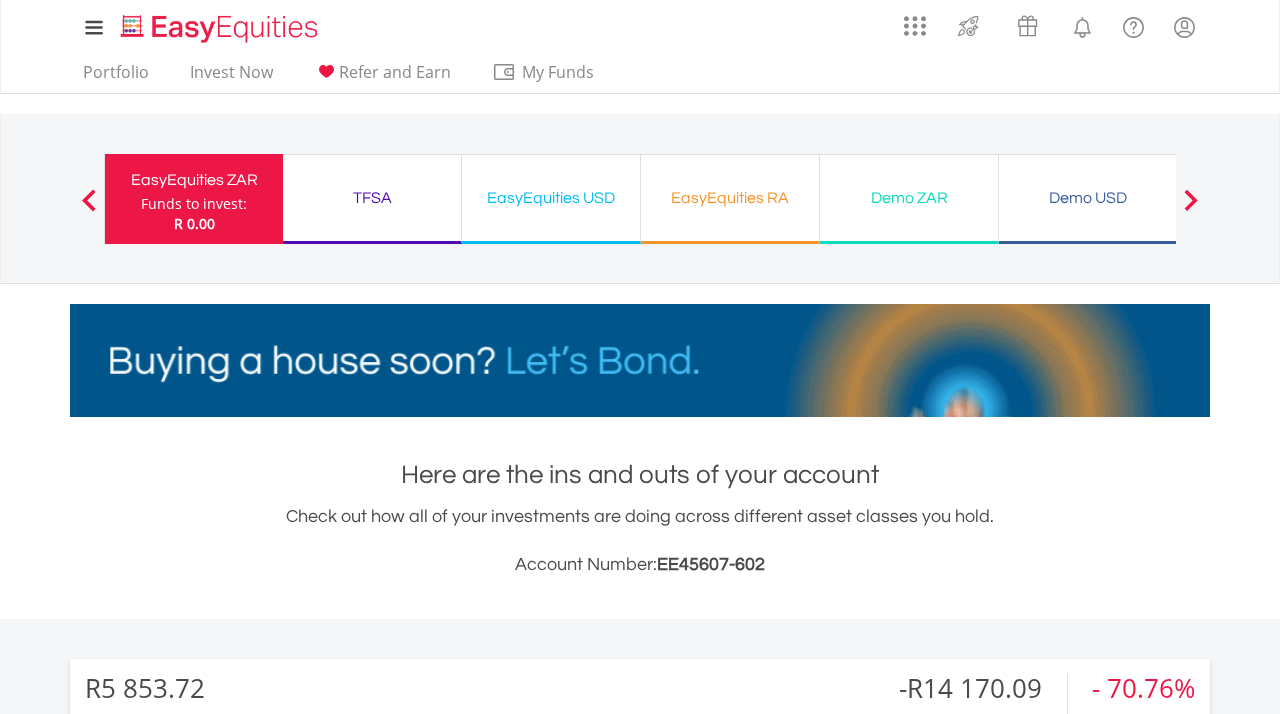 click on "TFSA
Funds to invest:
R 0.00" at bounding box center (372, 199) 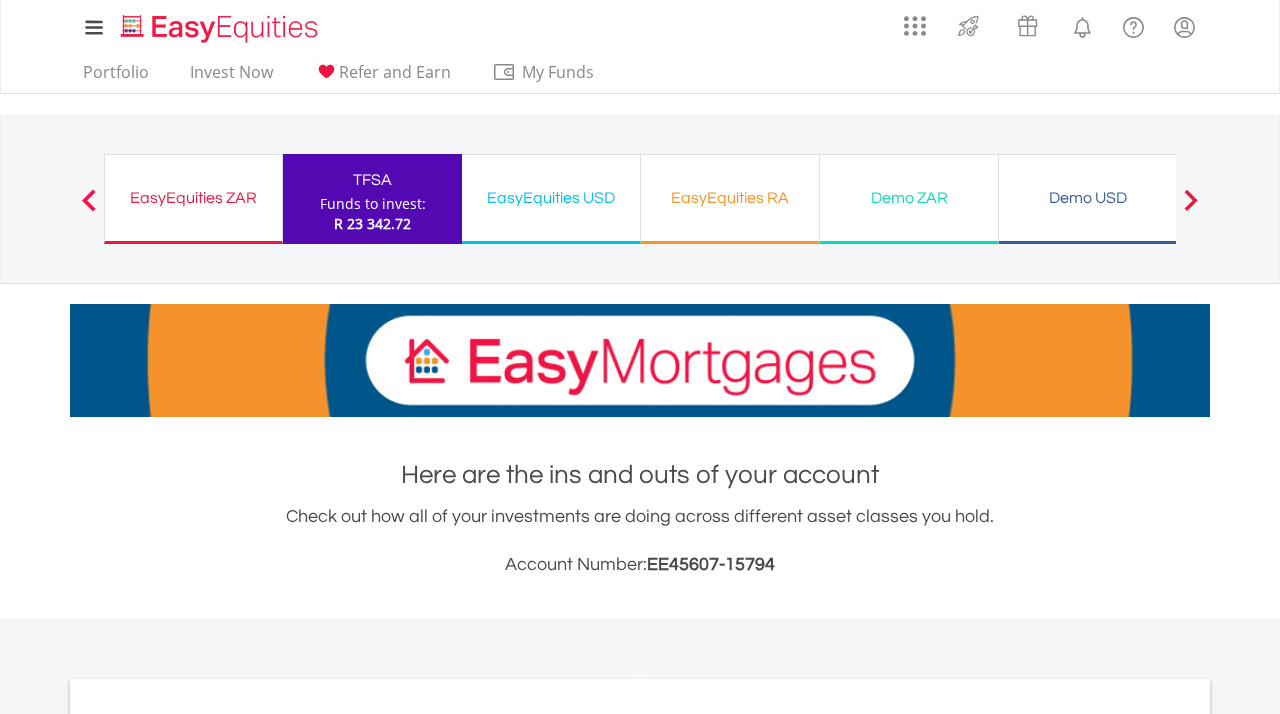 scroll, scrollTop: 706, scrollLeft: 0, axis: vertical 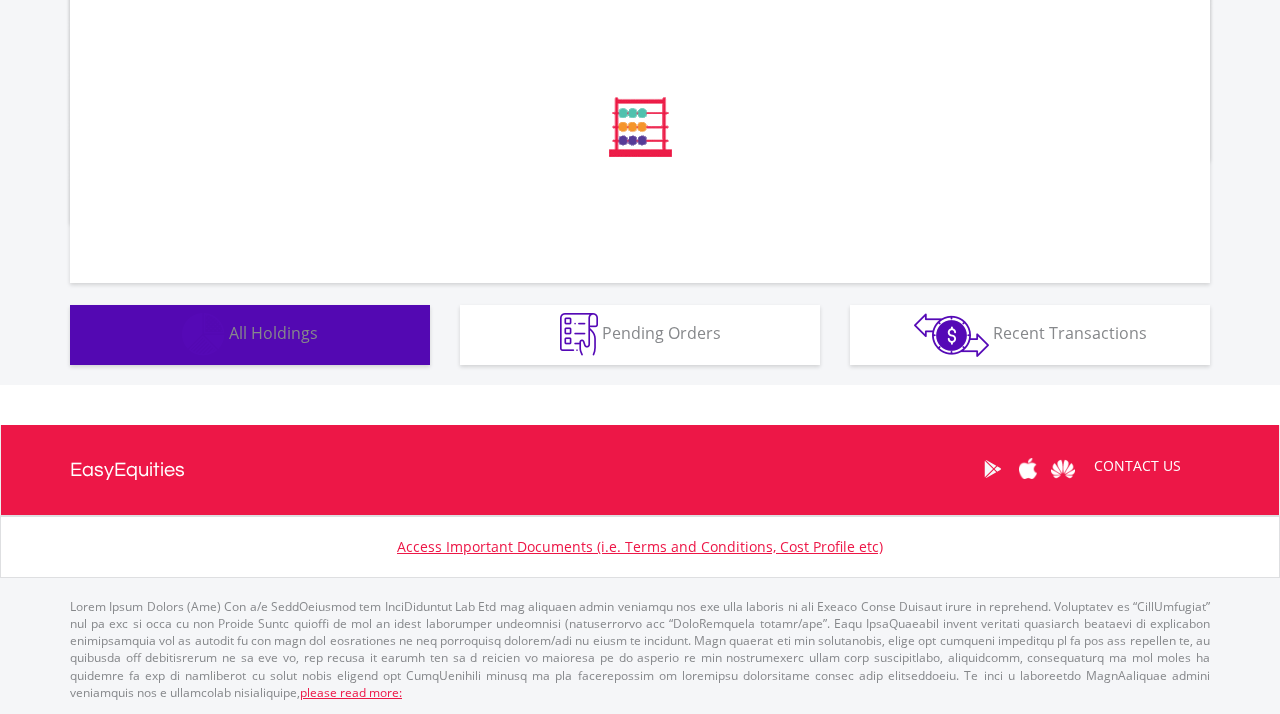click on "Holdings
All Holdings" at bounding box center (250, 335) 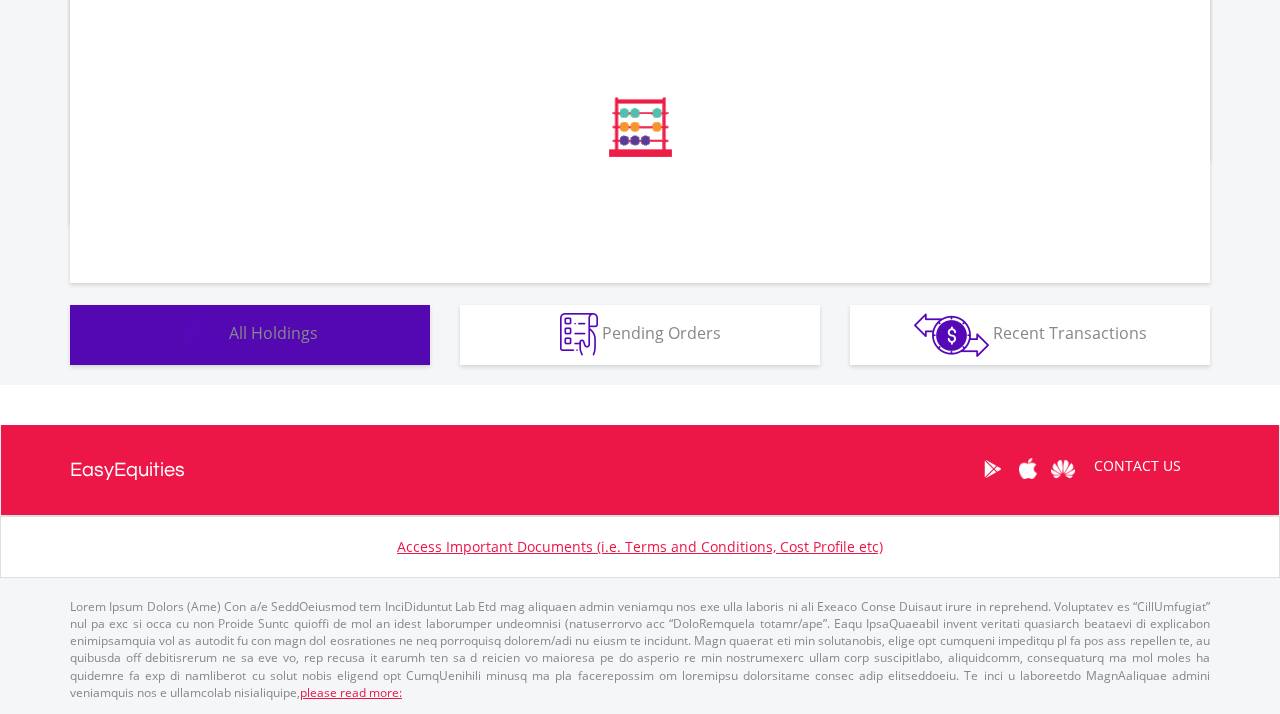 scroll, scrollTop: 978, scrollLeft: 0, axis: vertical 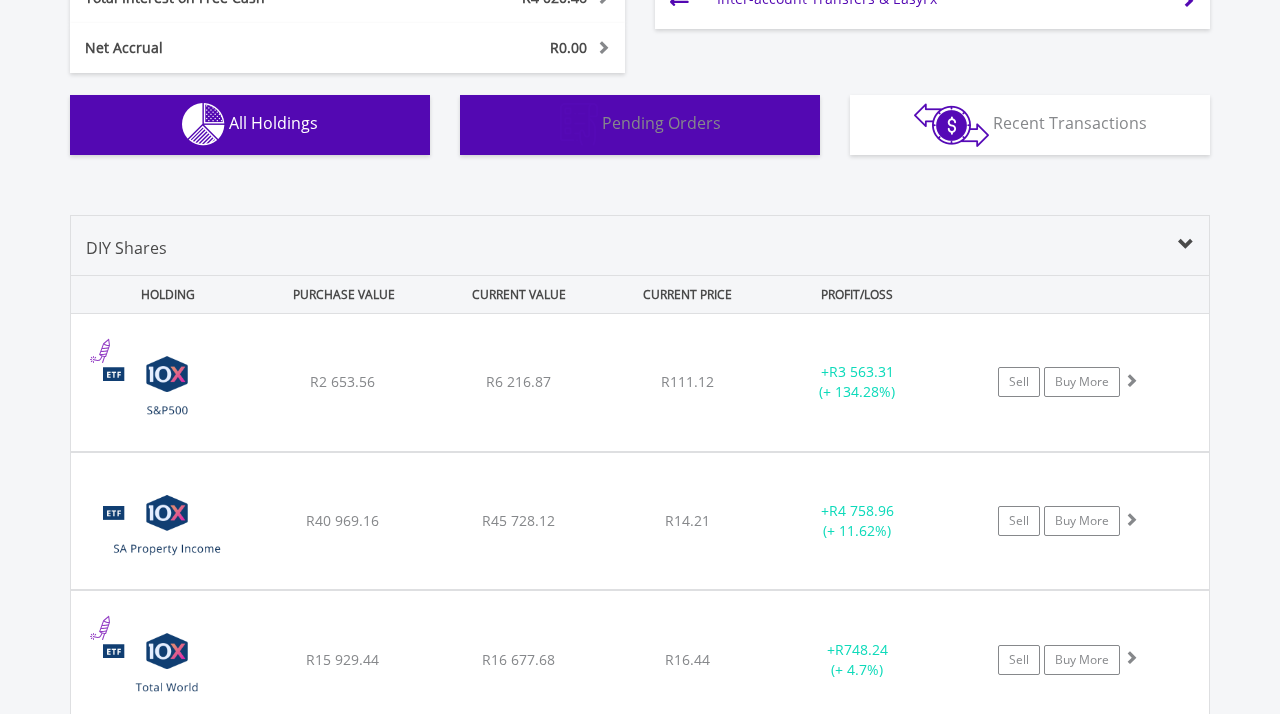 click on "Pending Orders
Pending Orders" at bounding box center (640, 125) 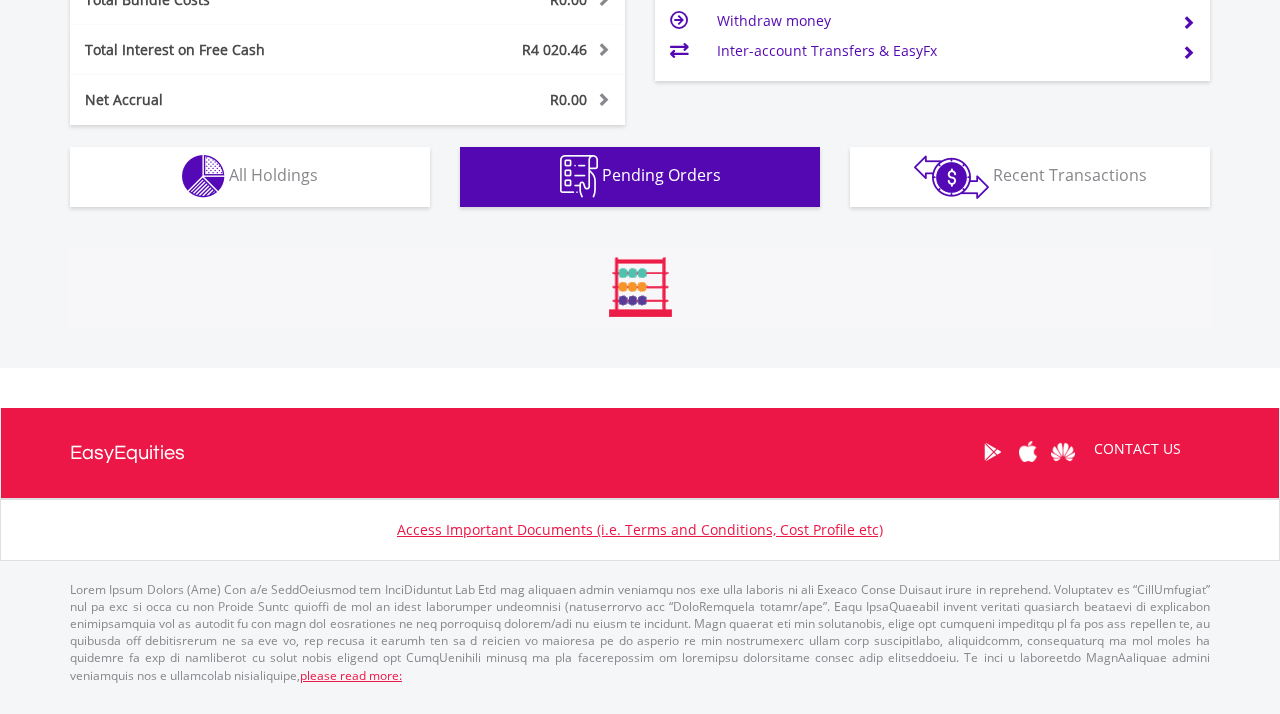 scroll, scrollTop: 1089, scrollLeft: 0, axis: vertical 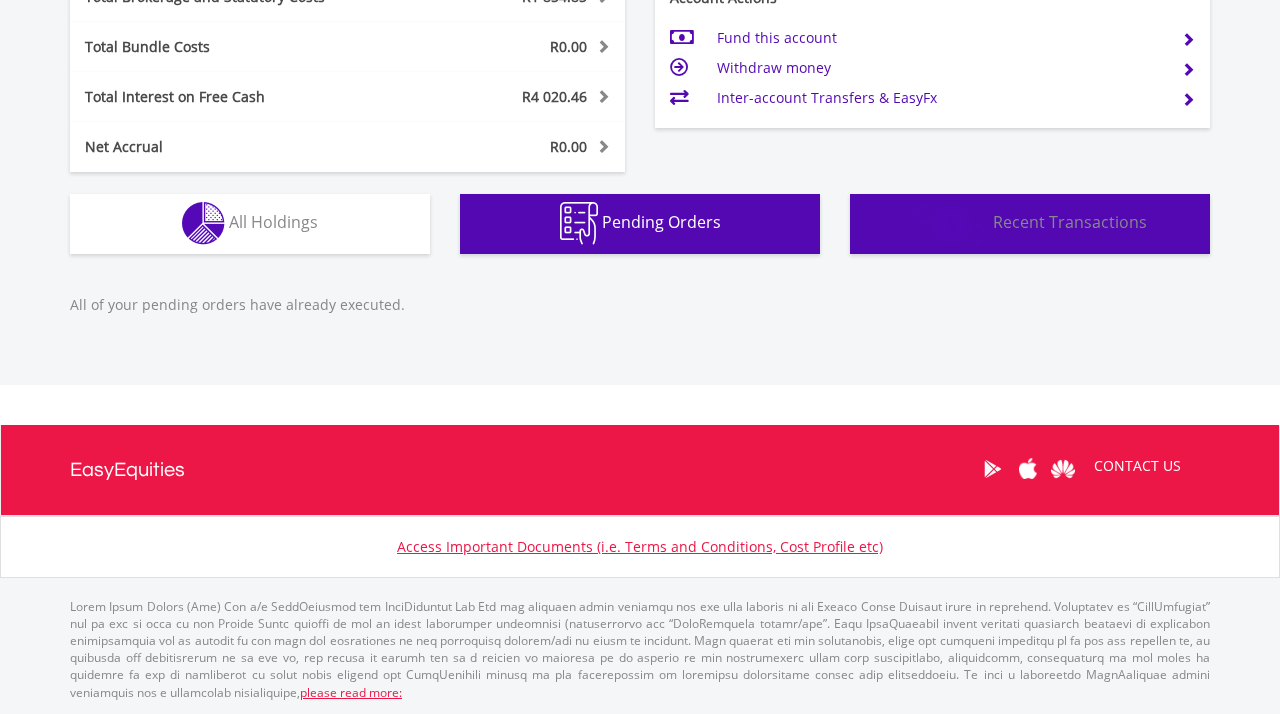 click on "Recent Transactions" at bounding box center (1070, 222) 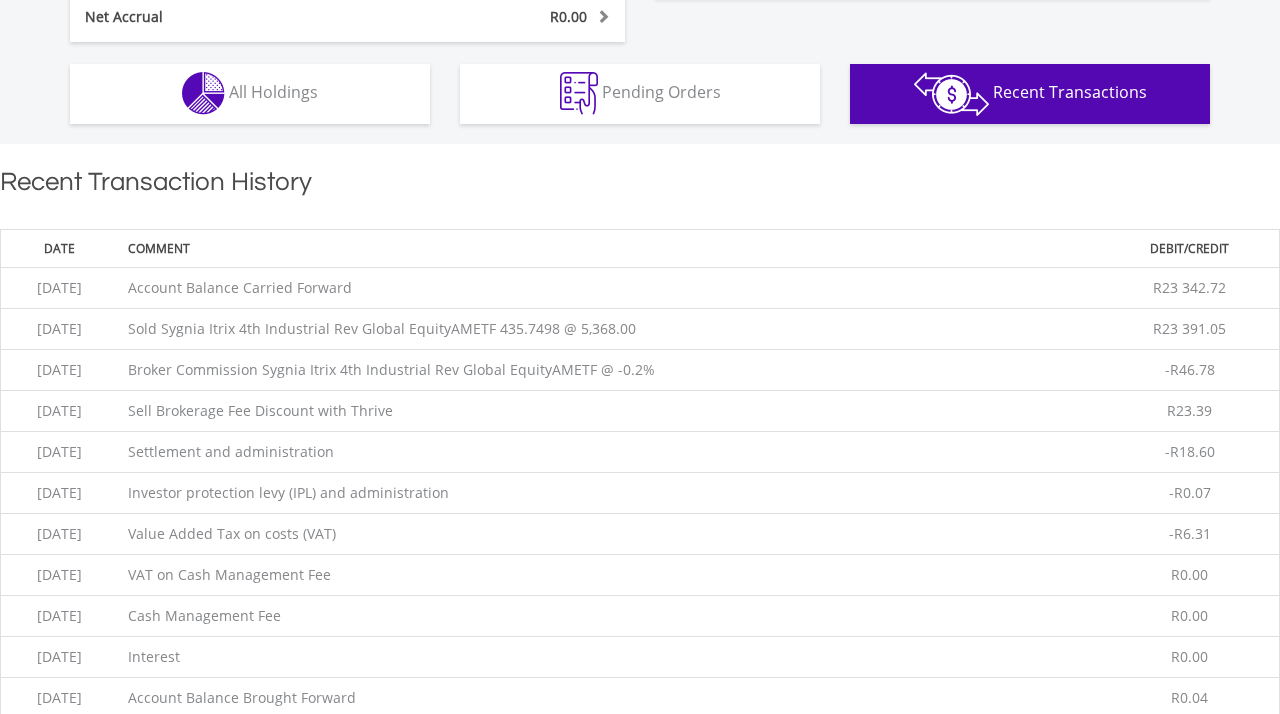 scroll, scrollTop: 1362, scrollLeft: 0, axis: vertical 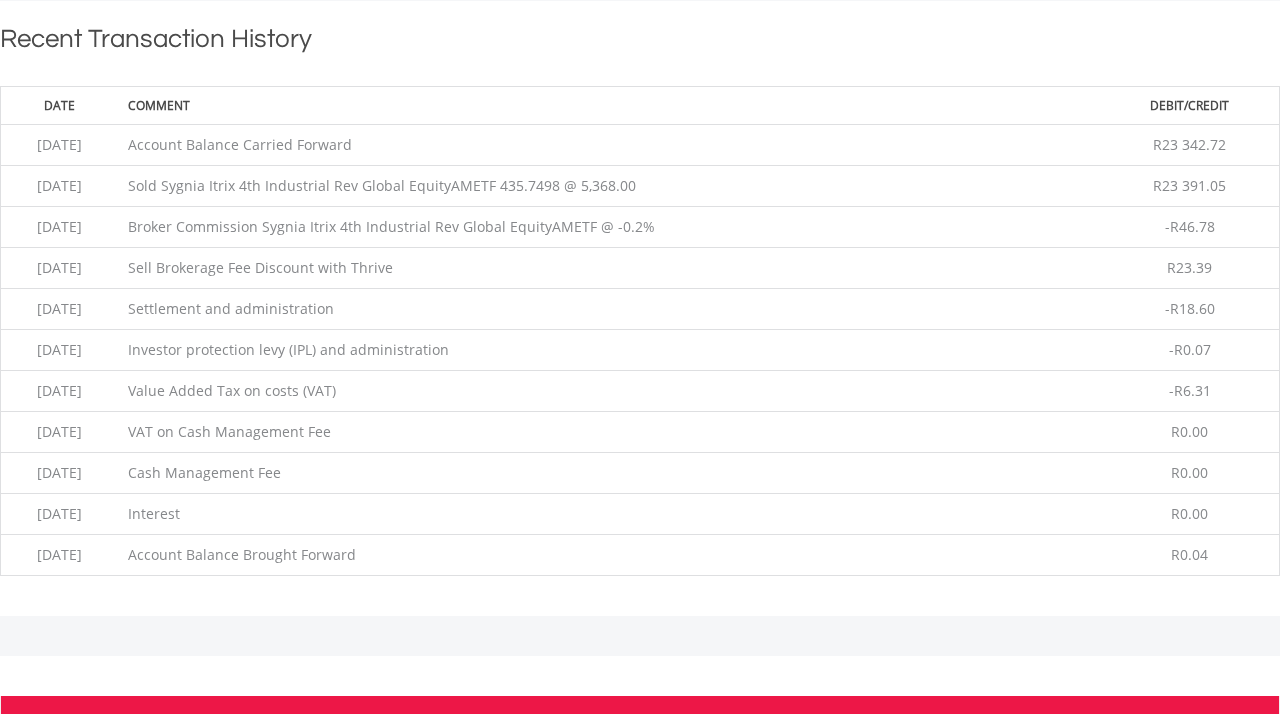 click on "Sold Sygnia Itrix 4th Industrial Rev Global EquityAMETF 435.7498 @ 5,368.00" at bounding box center (609, 186) 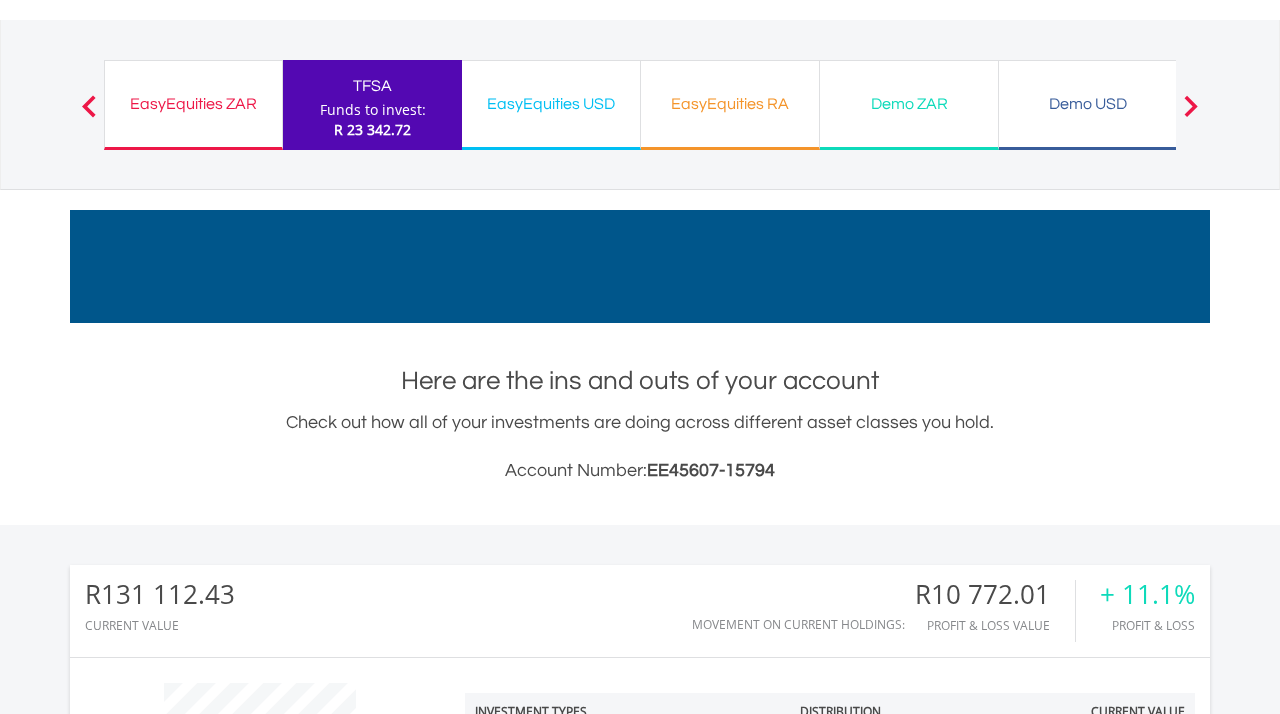 scroll, scrollTop: 31, scrollLeft: 0, axis: vertical 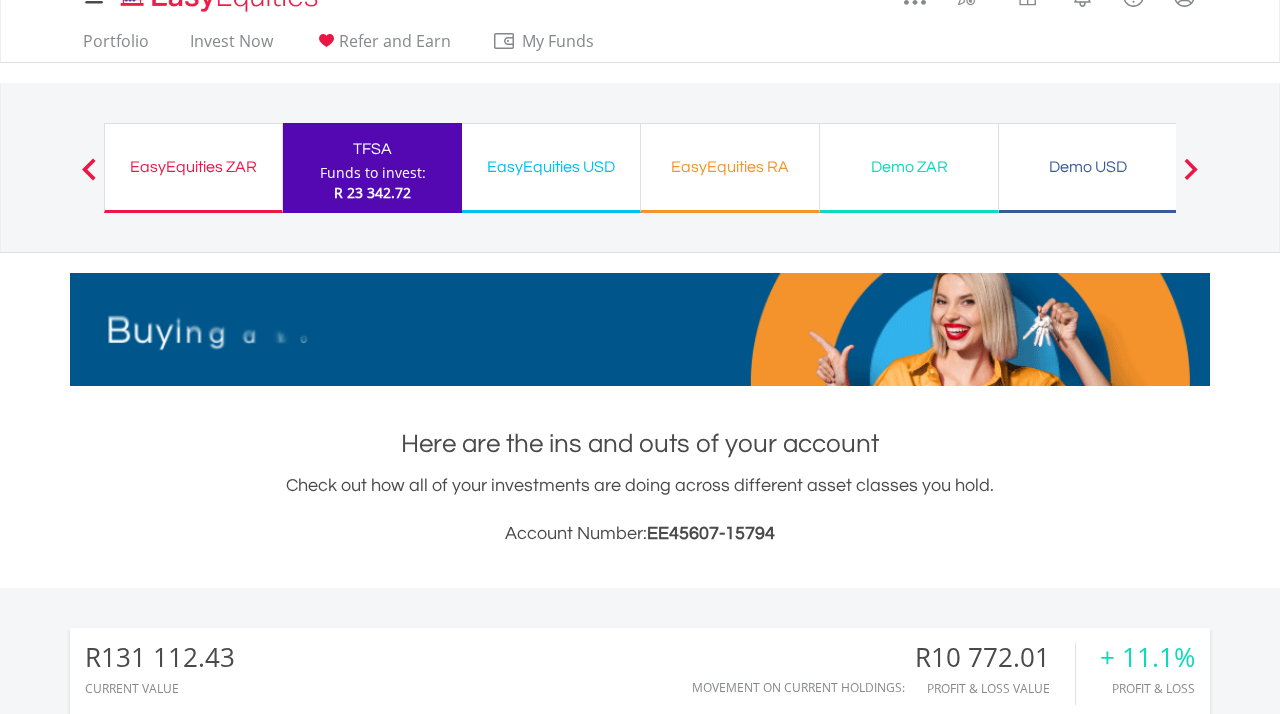 click on "EasyEquities USD" at bounding box center [551, 167] 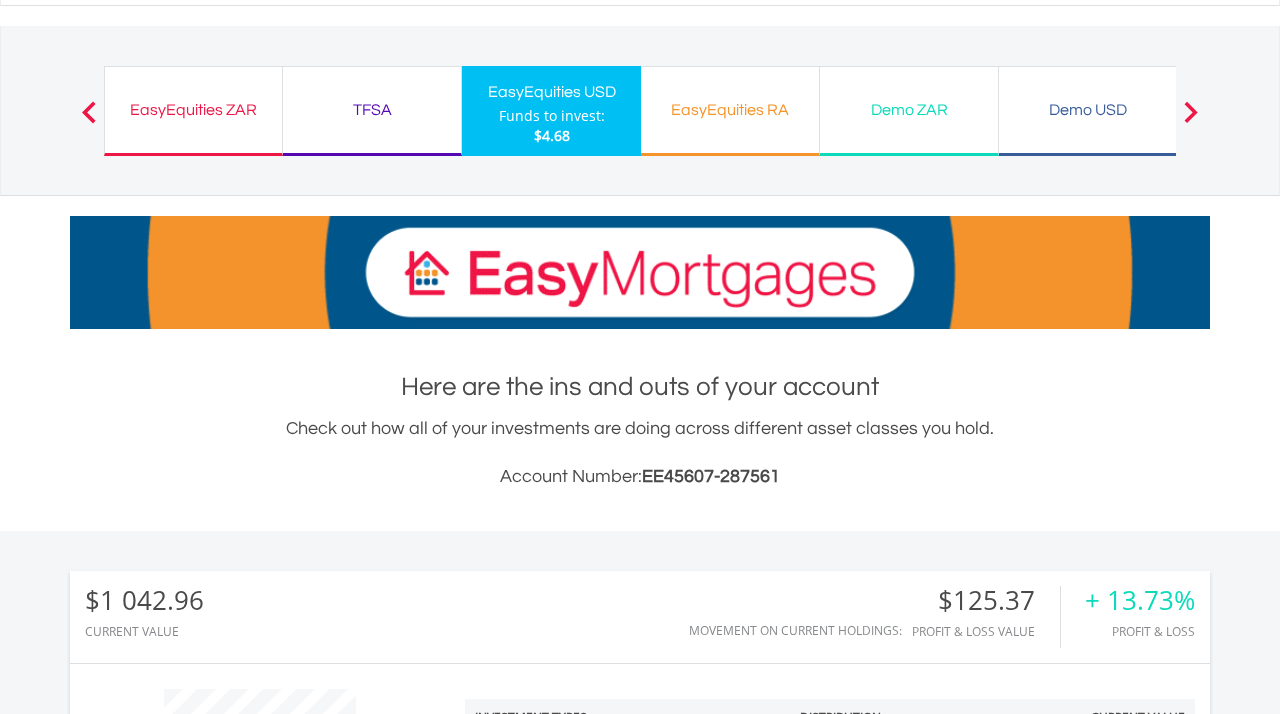 scroll, scrollTop: 525, scrollLeft: 0, axis: vertical 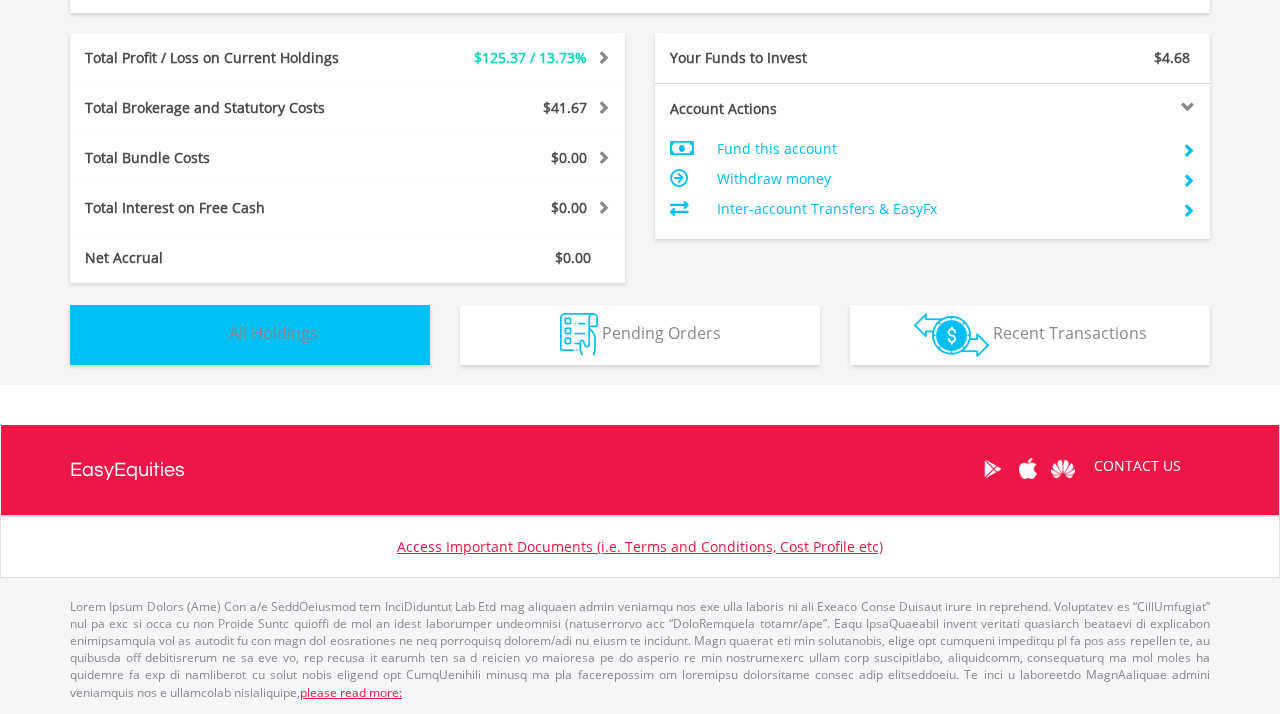 click on "Holdings
All Holdings" at bounding box center [250, 335] 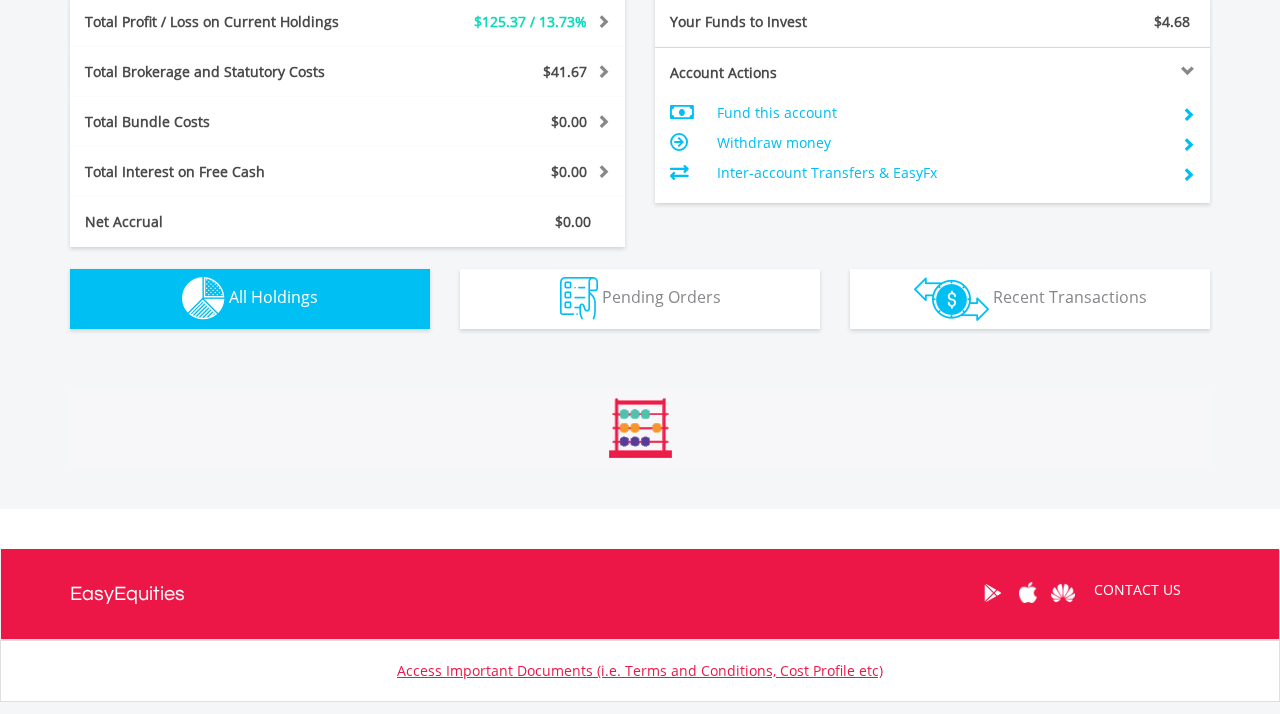 scroll, scrollTop: 1402, scrollLeft: 0, axis: vertical 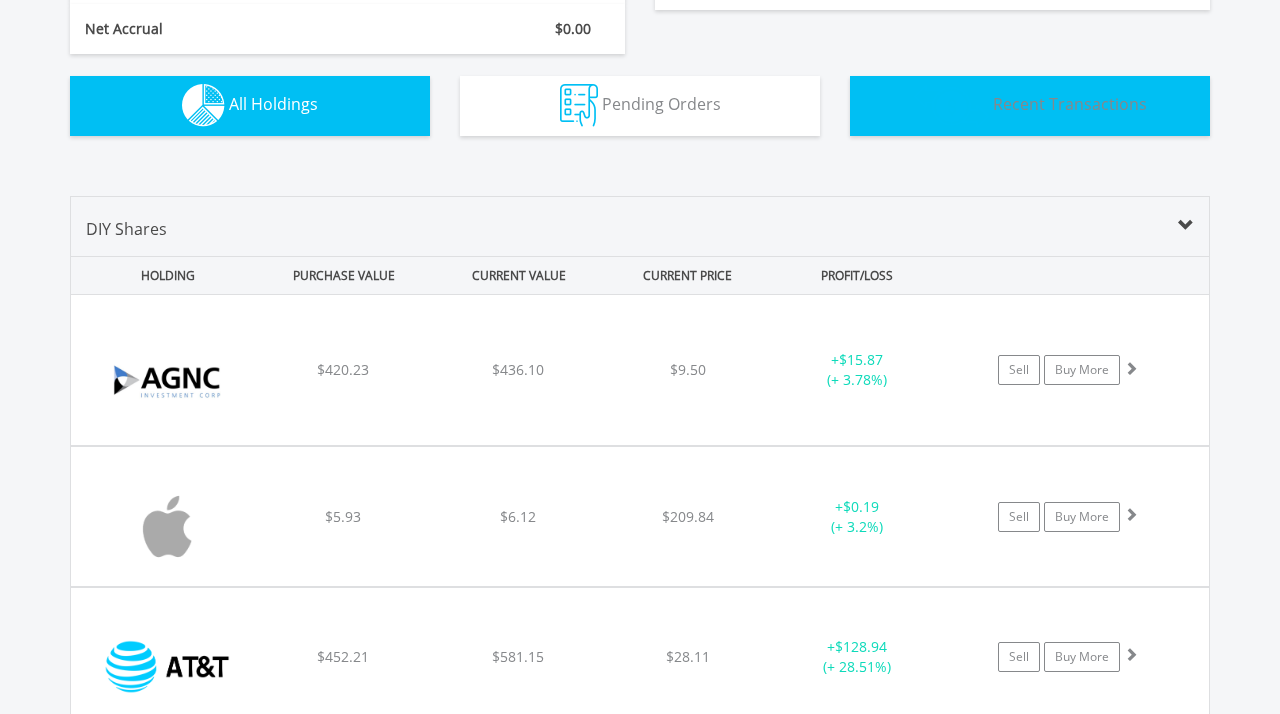 click at bounding box center (951, 106) 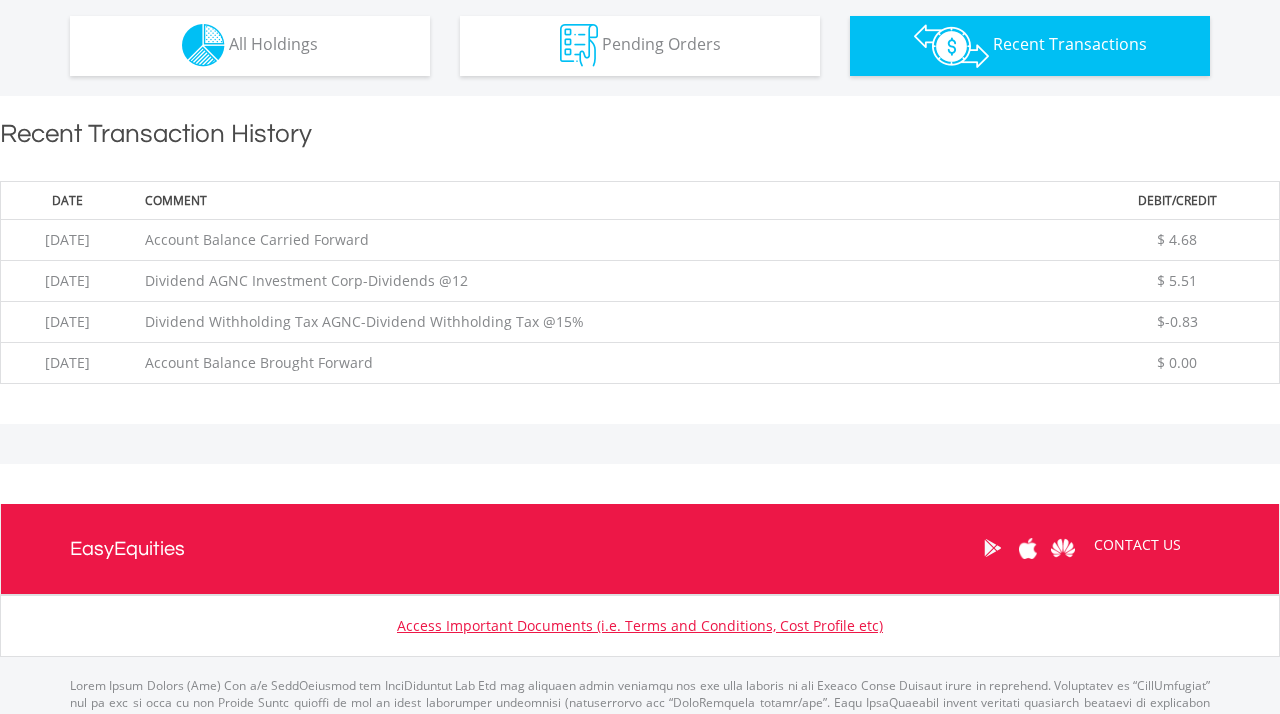 scroll, scrollTop: 1346, scrollLeft: 0, axis: vertical 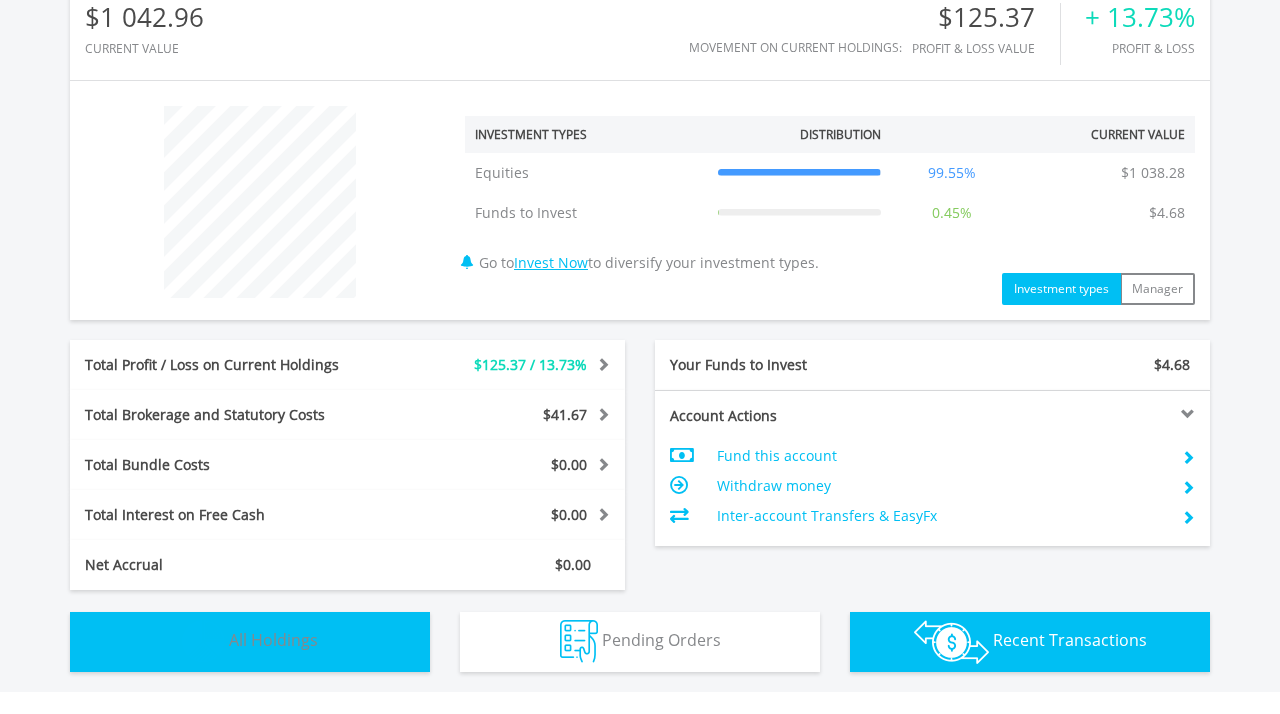 click on "Holdings
All Holdings" at bounding box center (250, 642) 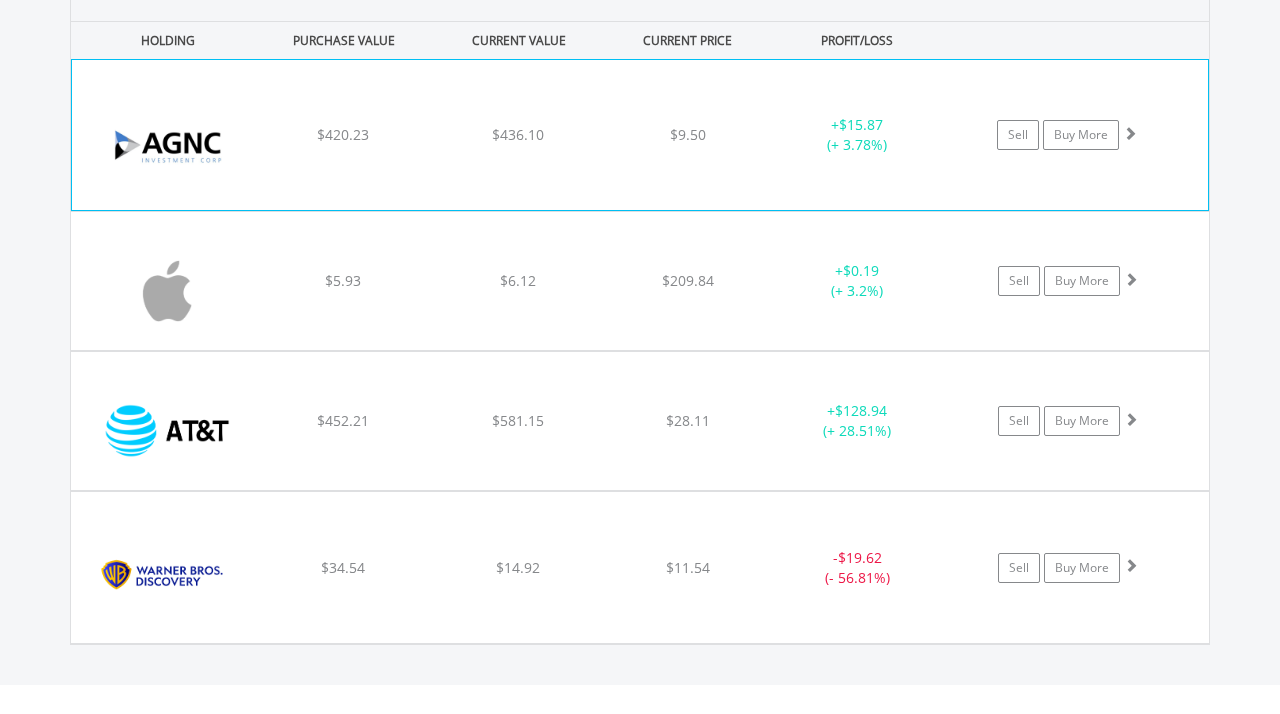 scroll, scrollTop: 1456, scrollLeft: 0, axis: vertical 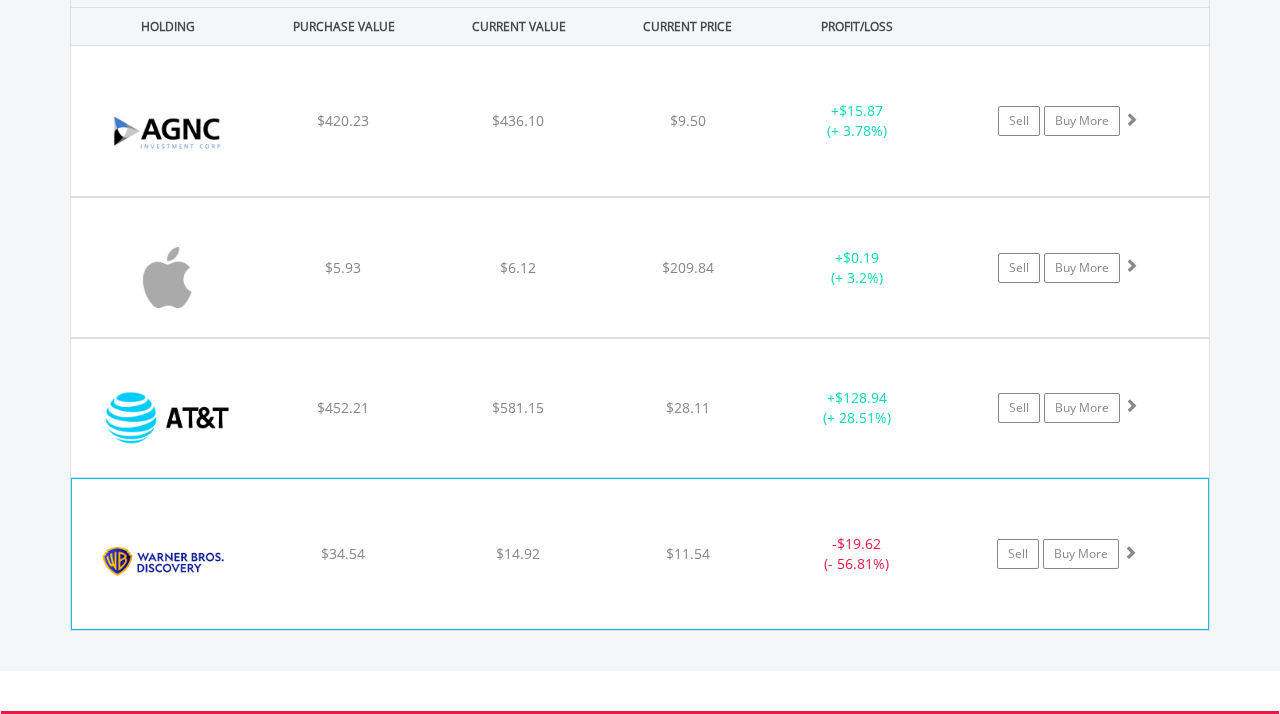 click on "﻿
Warner Bros Discovery Inc
$34.54
$14.92
$11.54
-  $19.62 (- 56.81%)
Sell
Buy More" at bounding box center (640, 121) 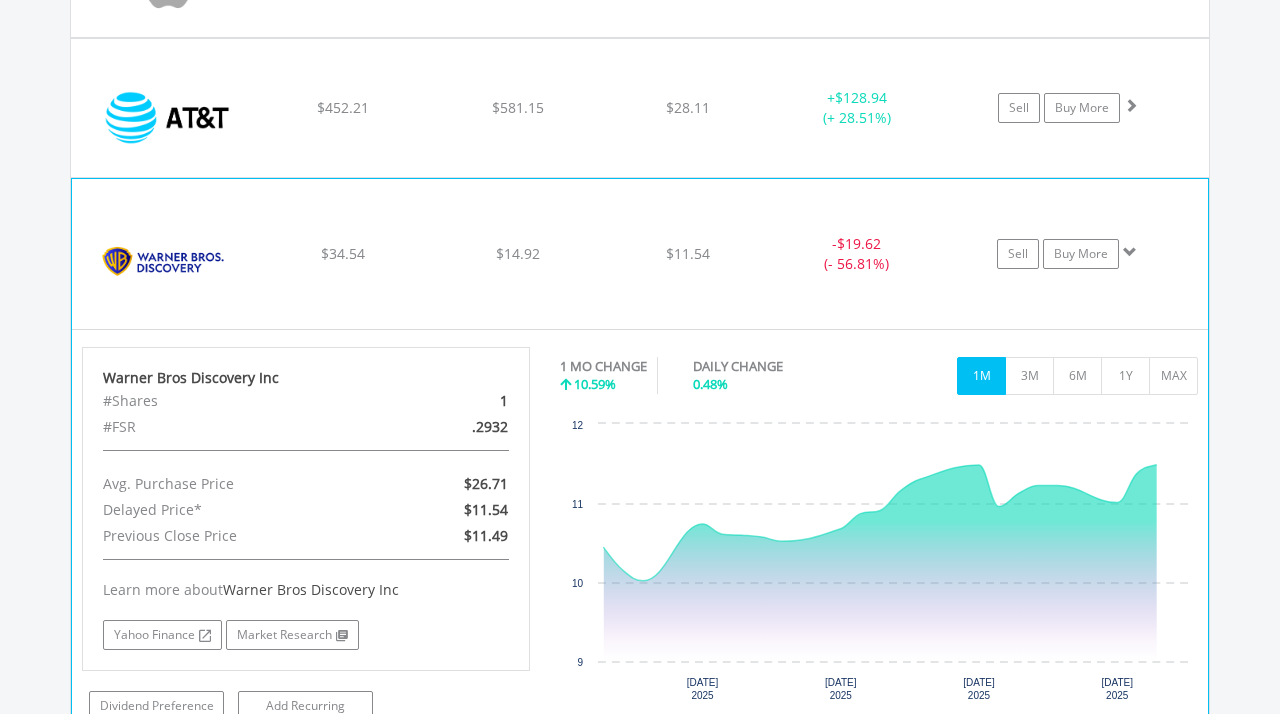 scroll, scrollTop: 1774, scrollLeft: 0, axis: vertical 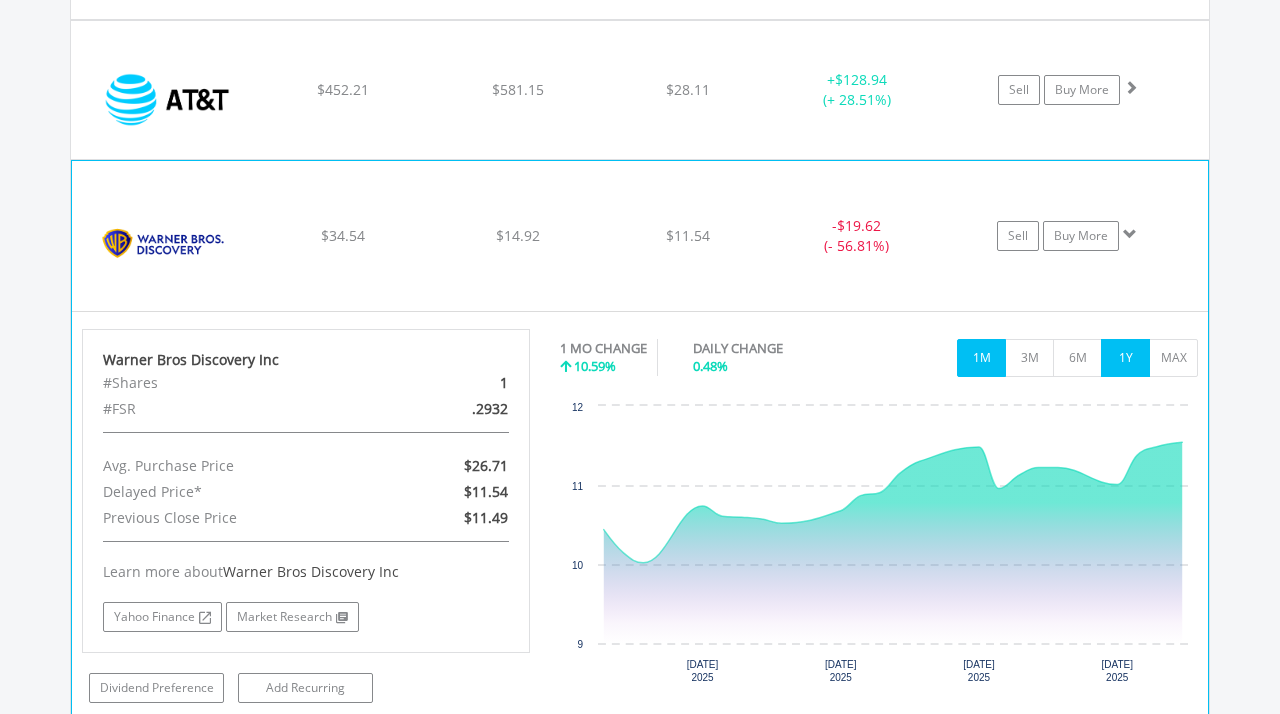click on "1Y" at bounding box center [1125, 358] 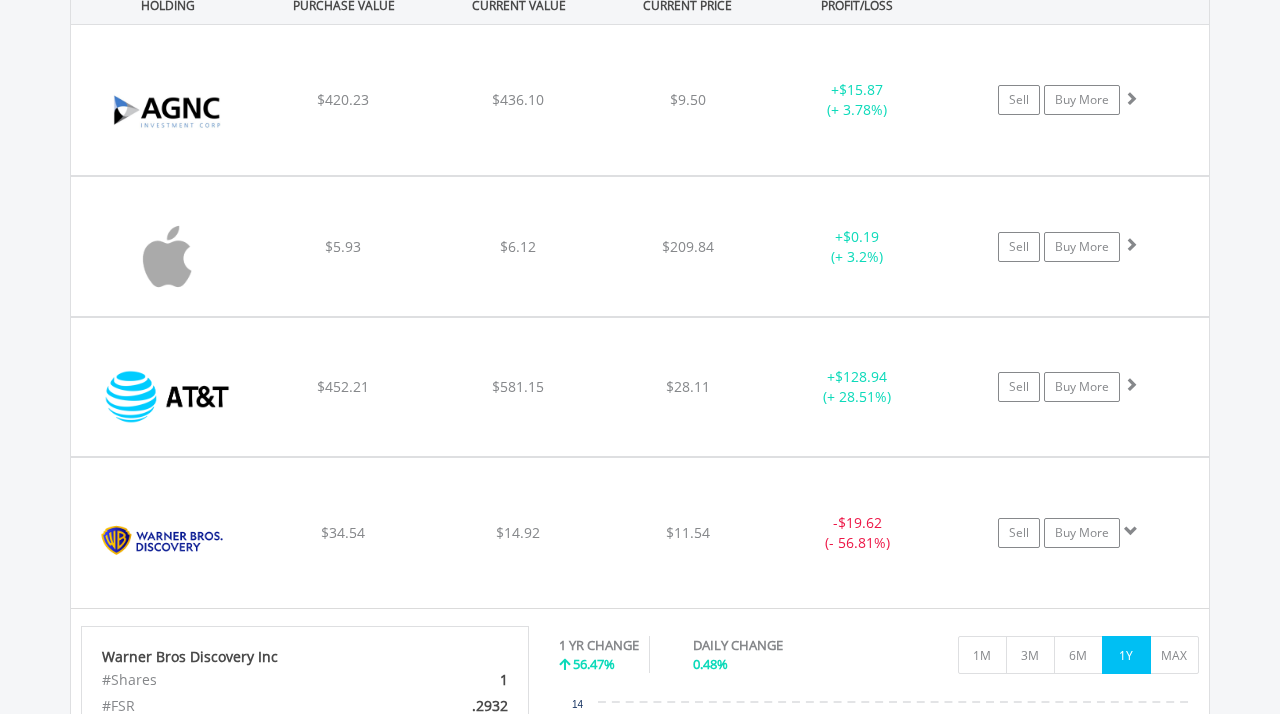 scroll, scrollTop: 1379, scrollLeft: 0, axis: vertical 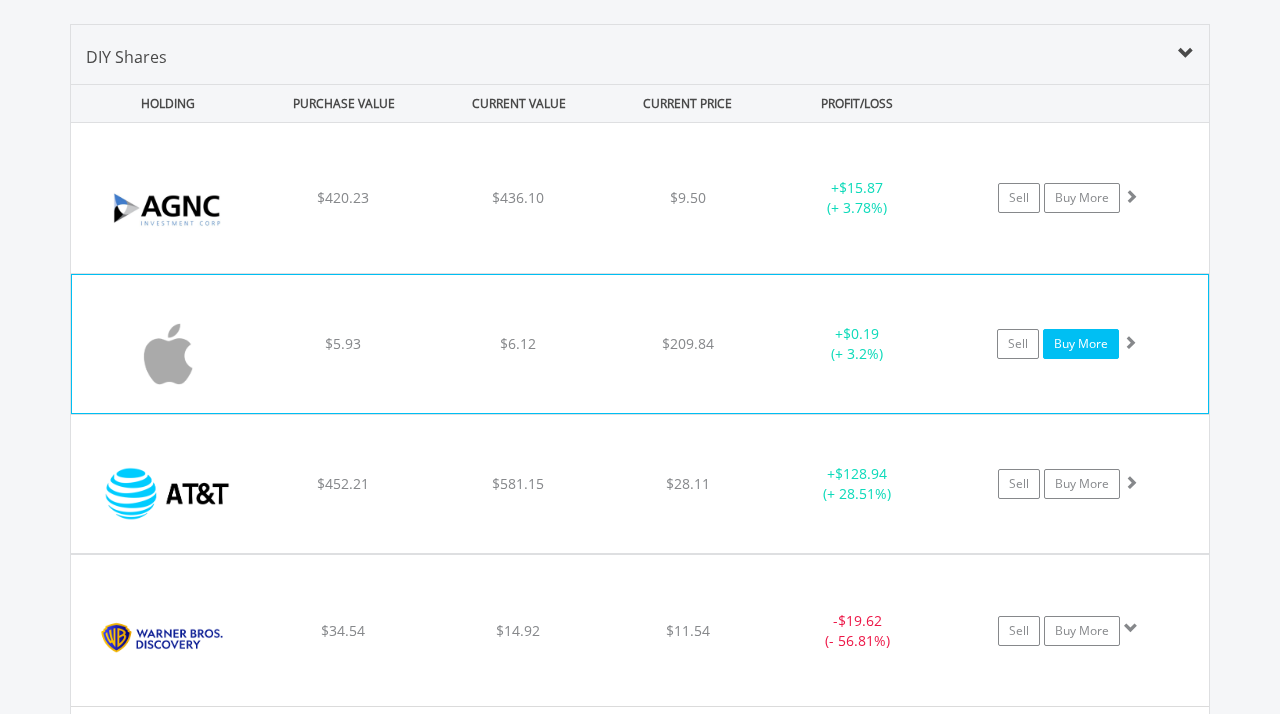 click on "Buy More" at bounding box center (1081, 344) 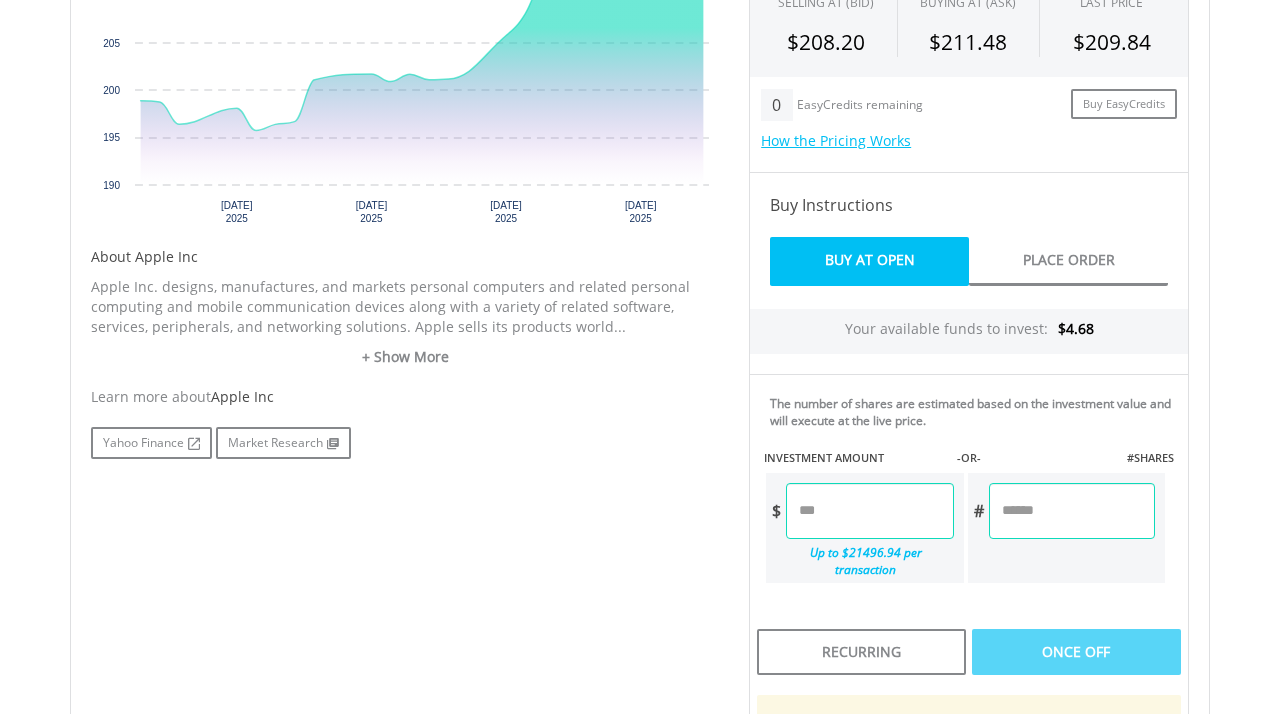 scroll, scrollTop: 790, scrollLeft: 0, axis: vertical 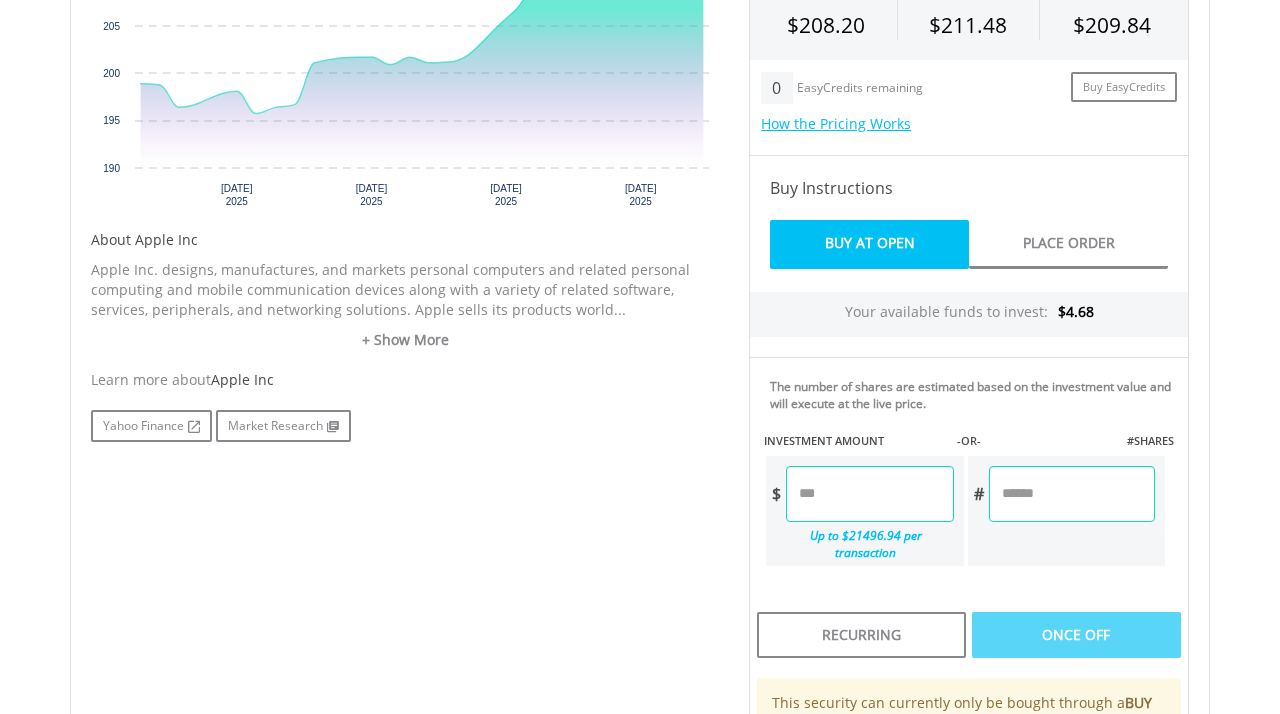 click at bounding box center (869, 494) 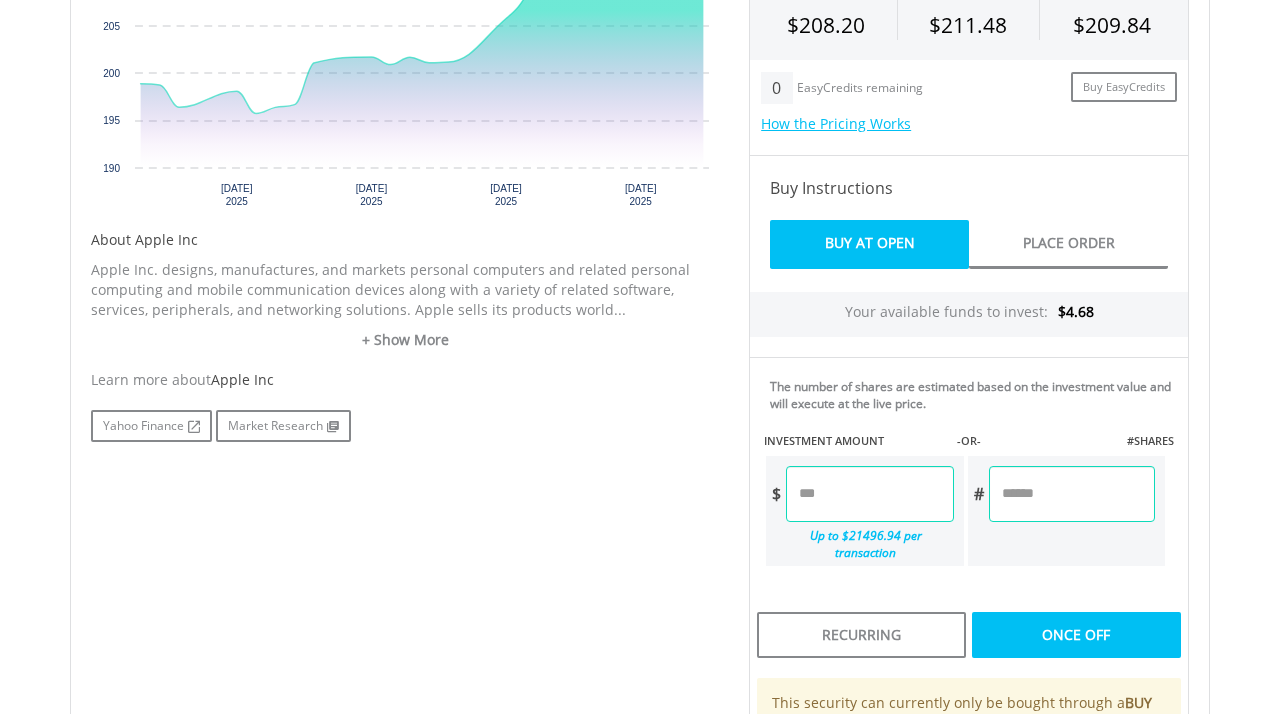 type on "****" 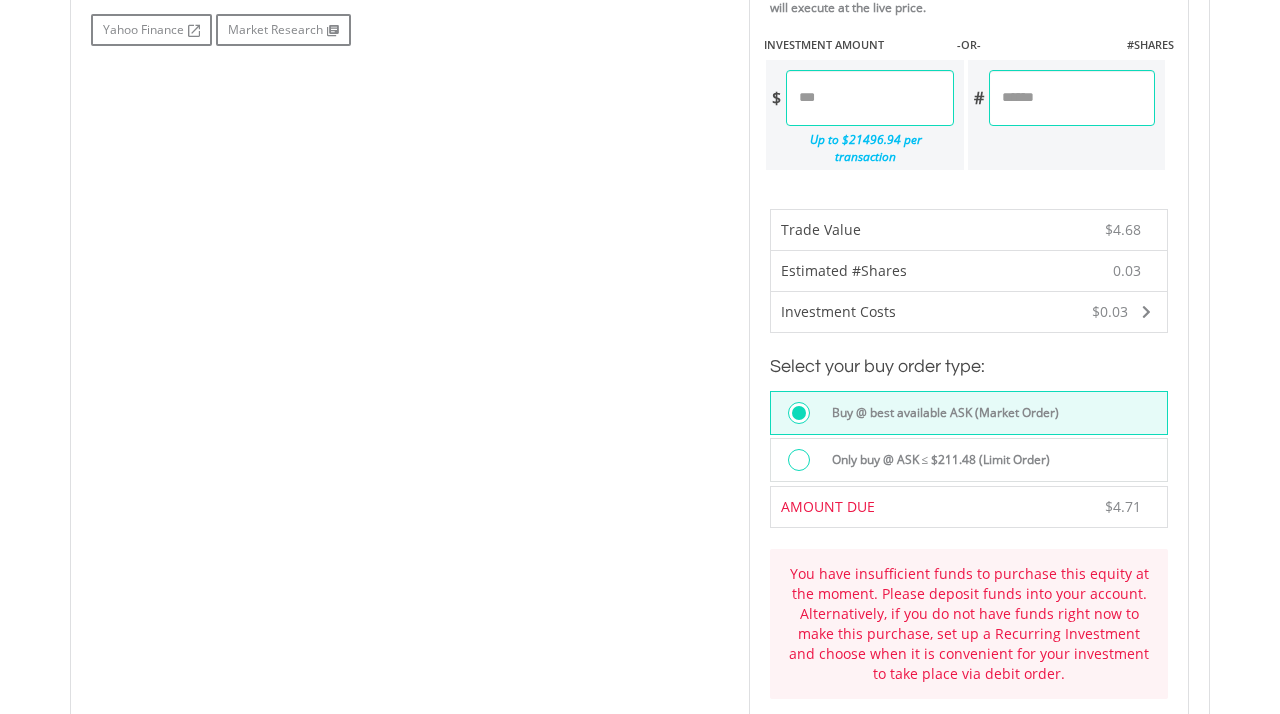 scroll, scrollTop: 1172, scrollLeft: 0, axis: vertical 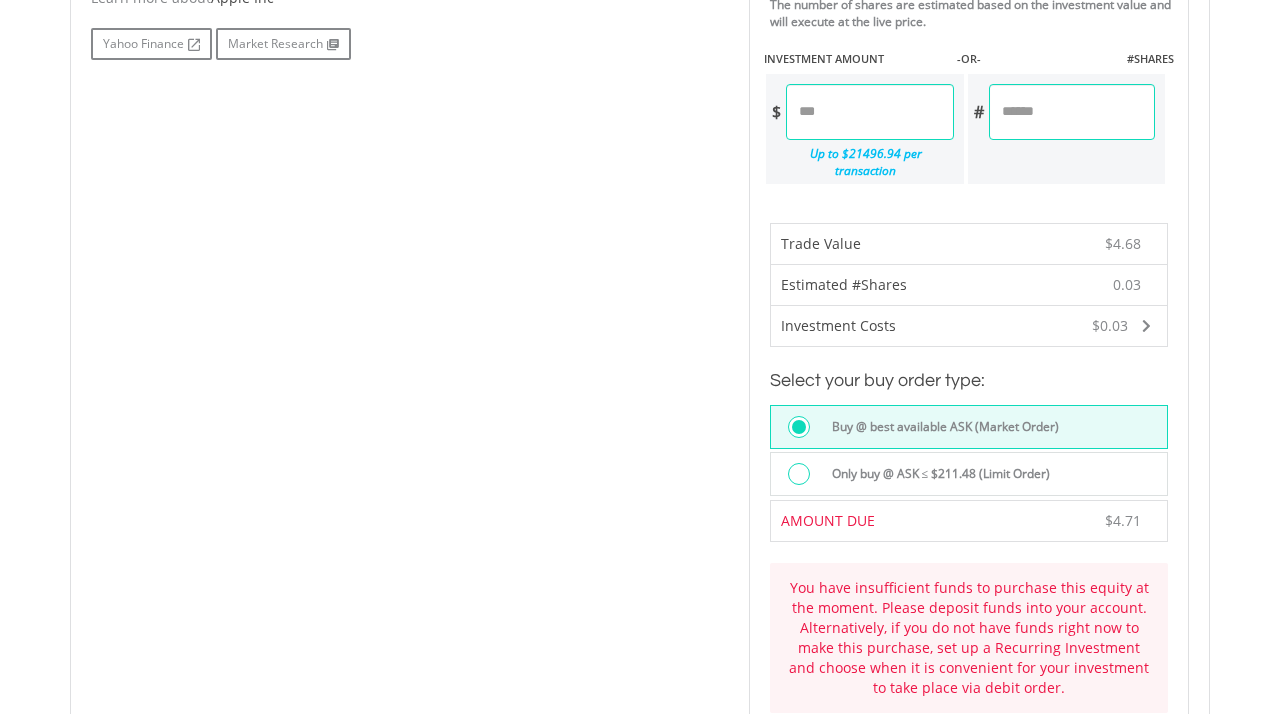 click on "****" at bounding box center (869, 112) 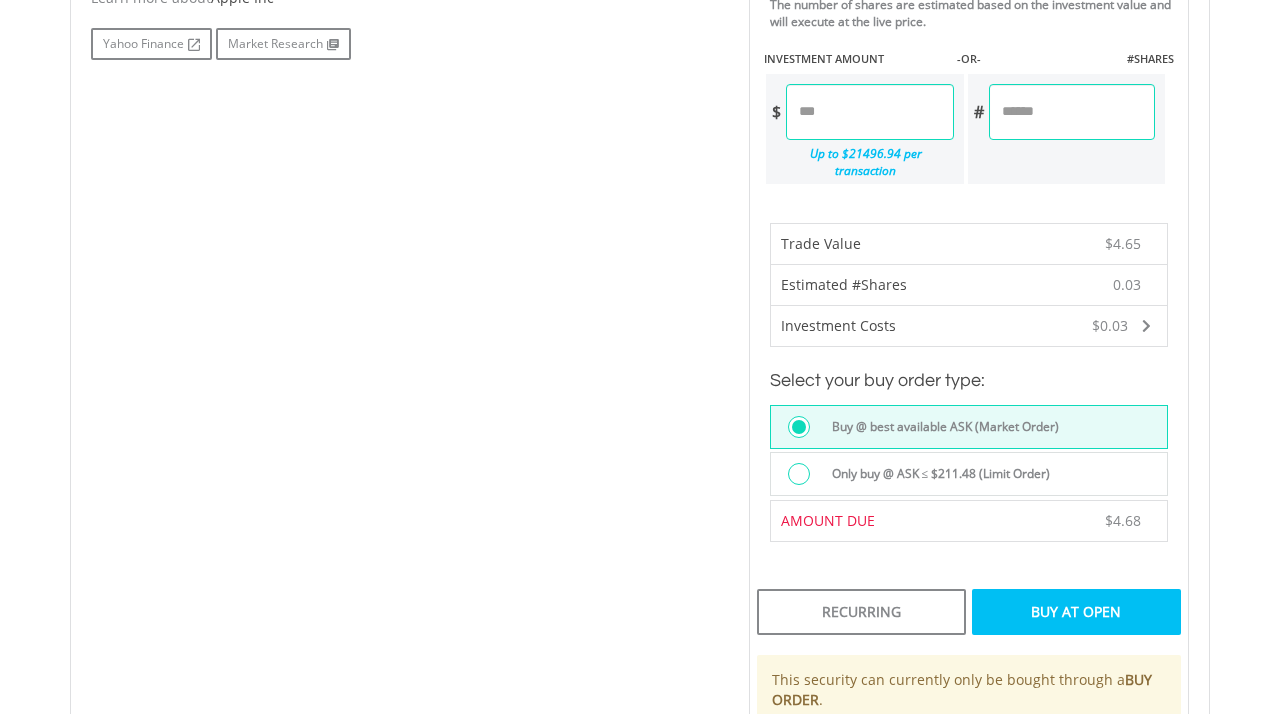 click on "Only buy @ ASK ≤ $211.48 (Limit Order)" at bounding box center [935, 474] 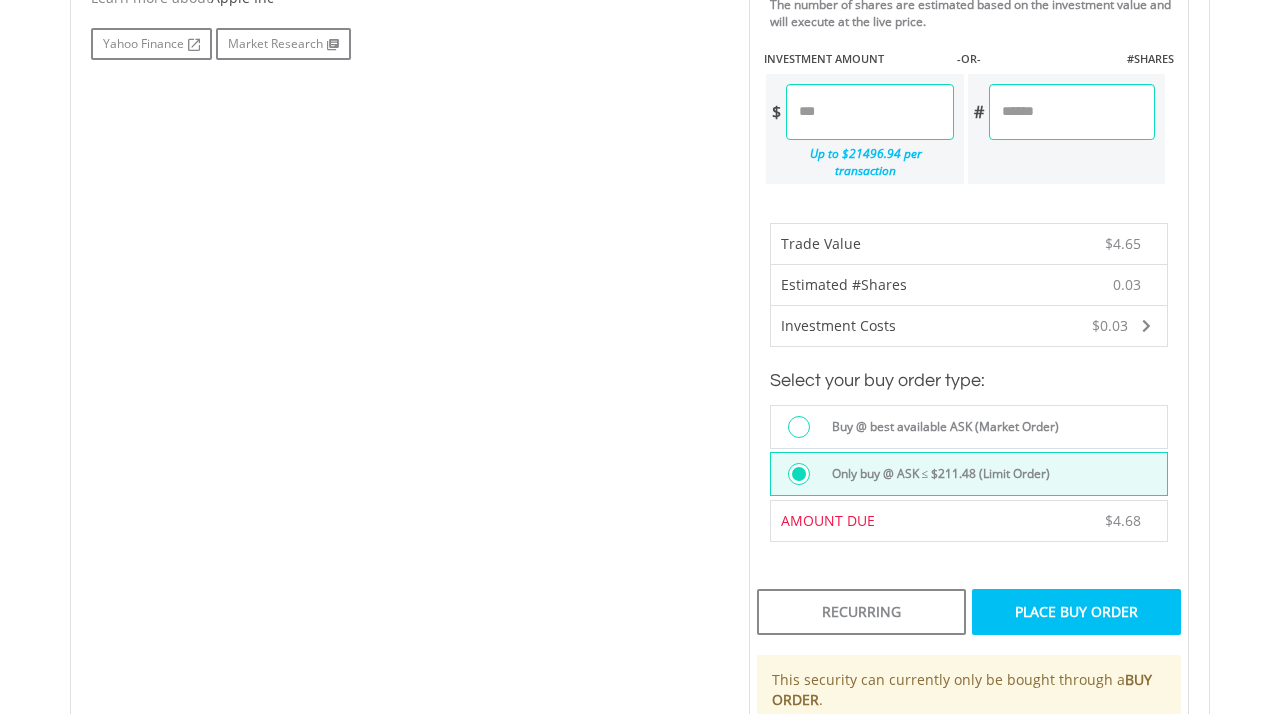 click on "Place Buy Order" at bounding box center [1076, 612] 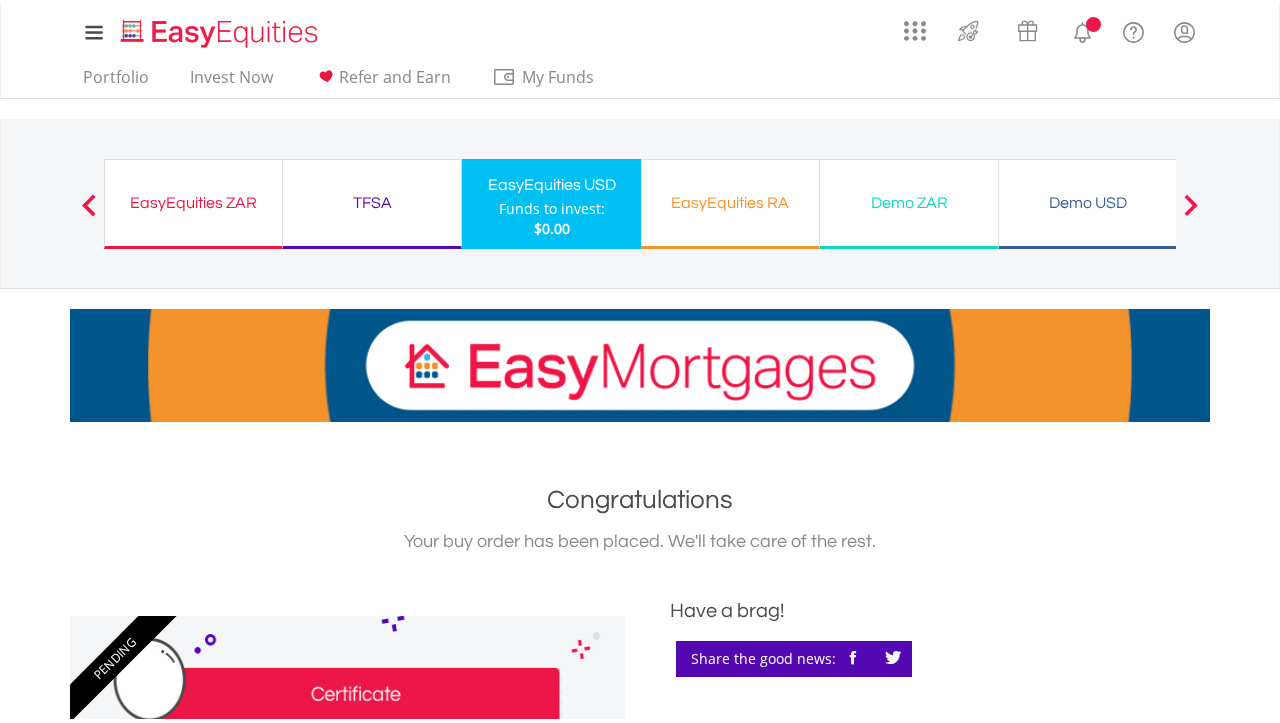 scroll, scrollTop: 0, scrollLeft: 0, axis: both 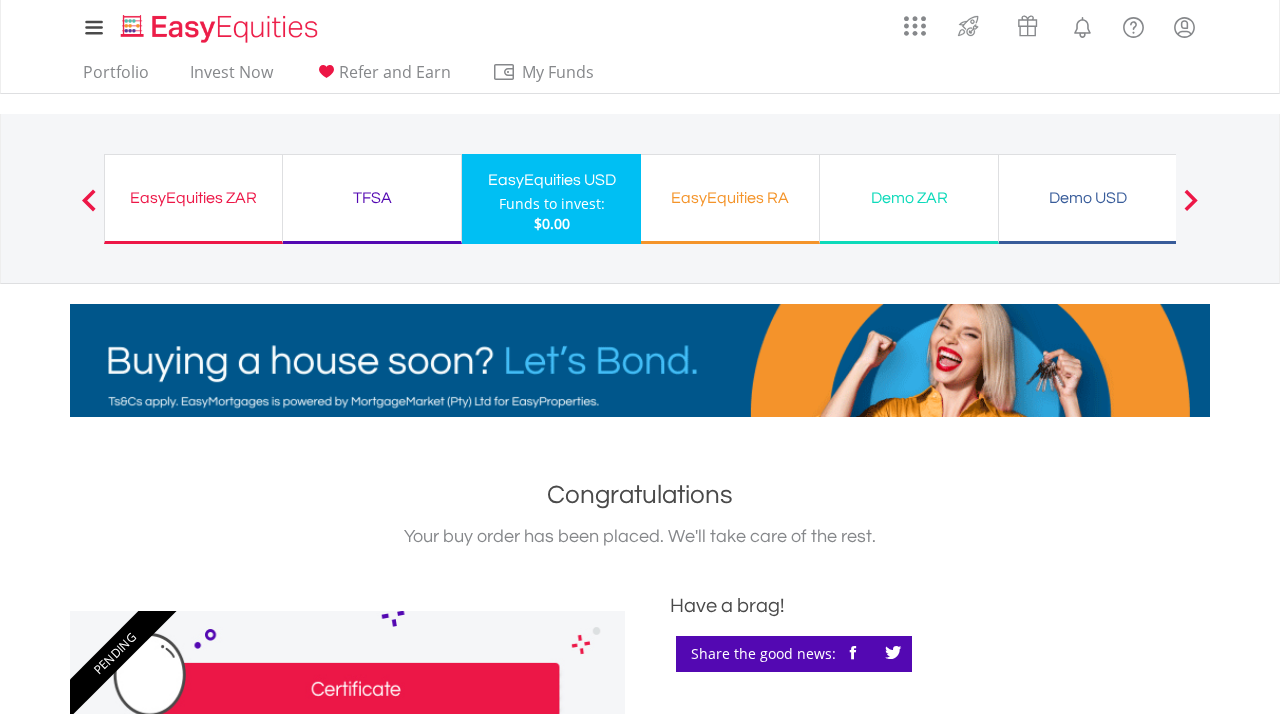 click at bounding box center (893, 653) 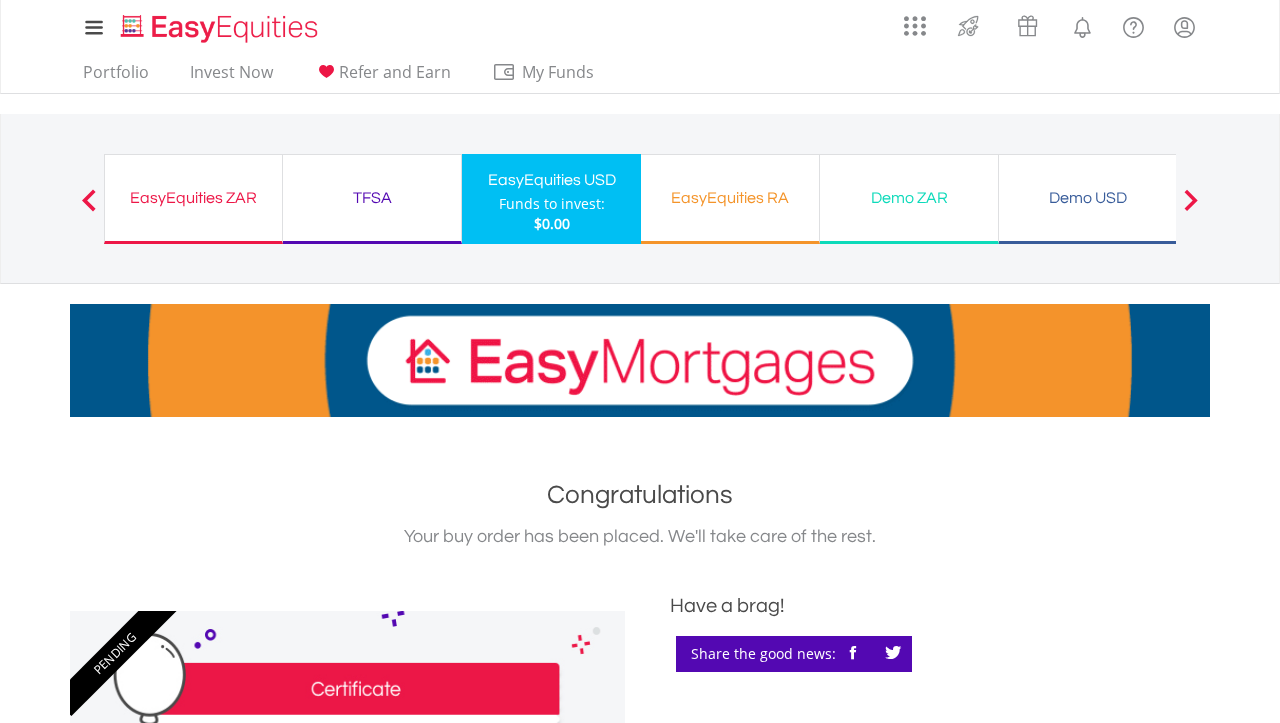 click on "EasyEquities RA" at bounding box center [730, 198] 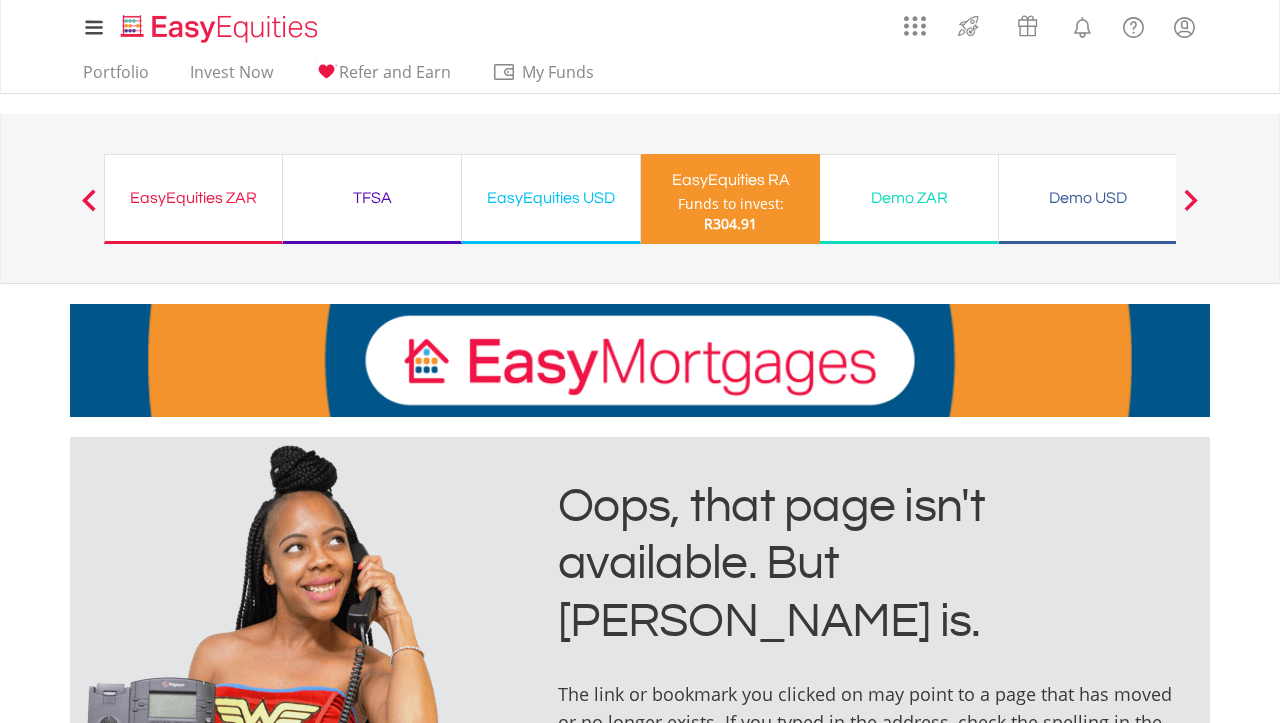 scroll, scrollTop: 0, scrollLeft: 0, axis: both 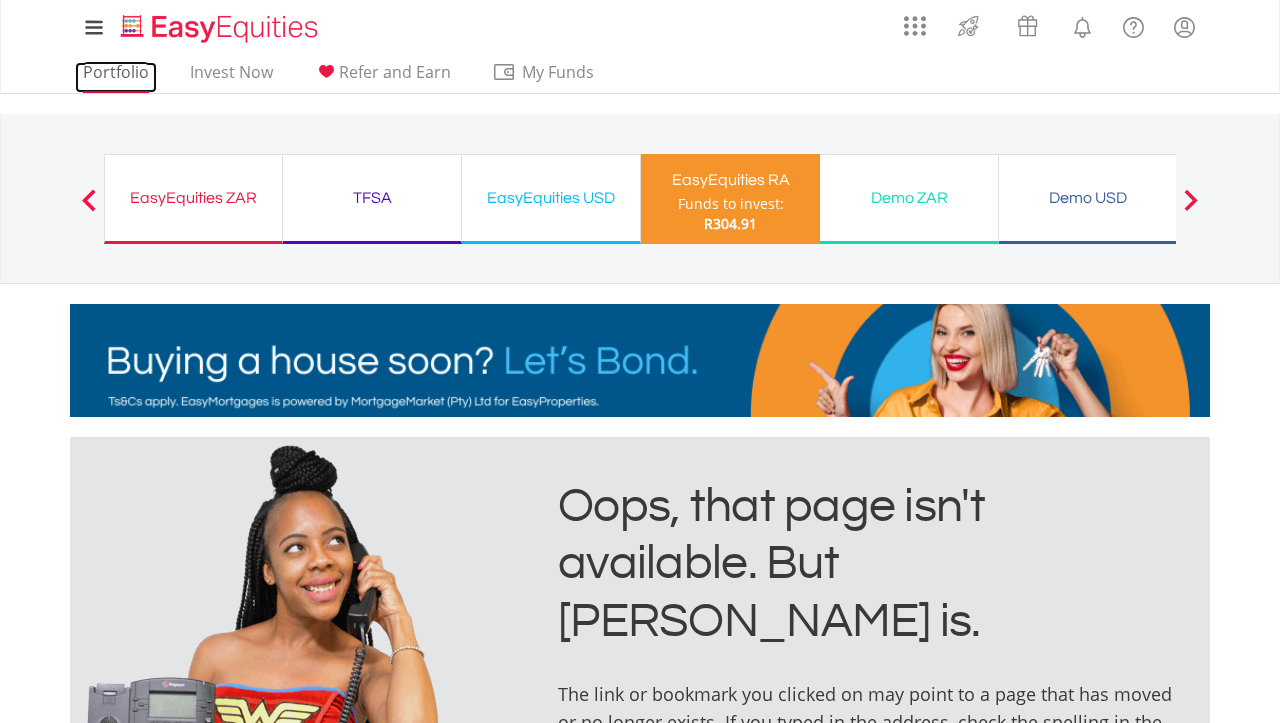 click on "Portfolio" at bounding box center (116, 77) 